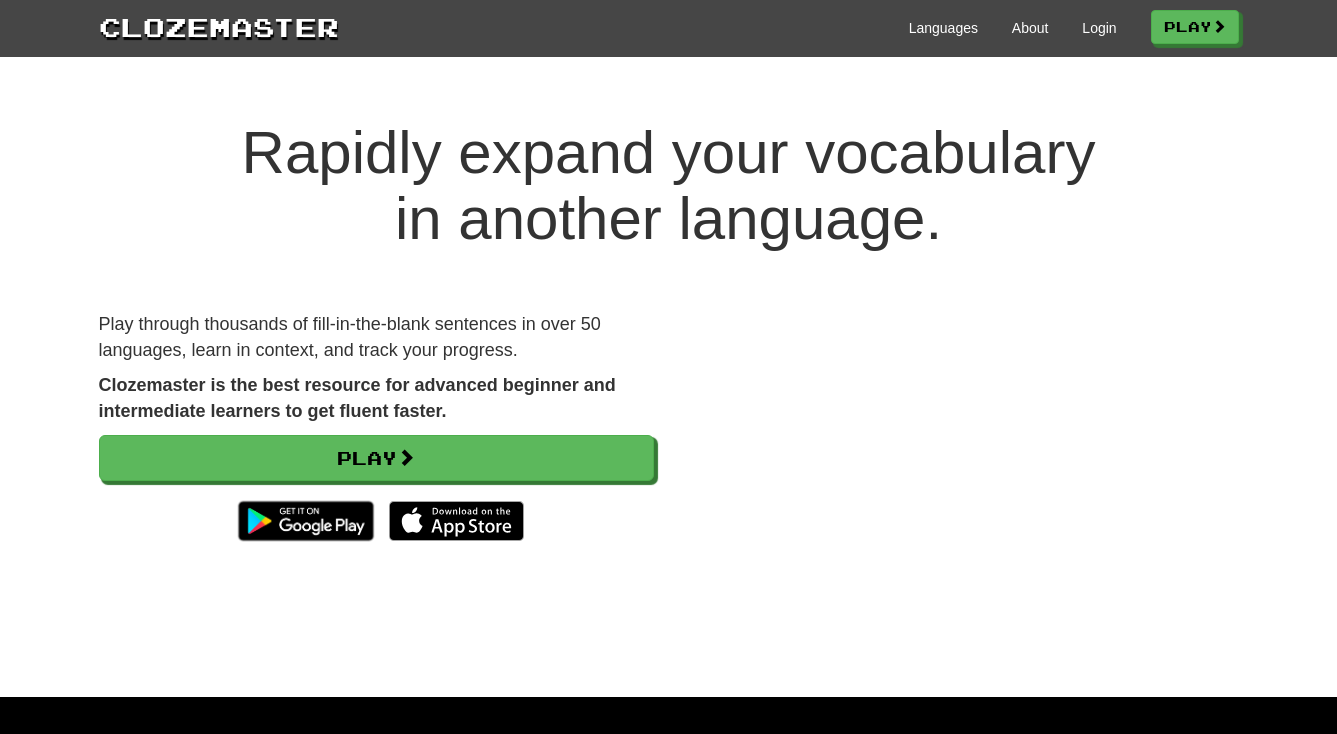 scroll, scrollTop: 0, scrollLeft: 0, axis: both 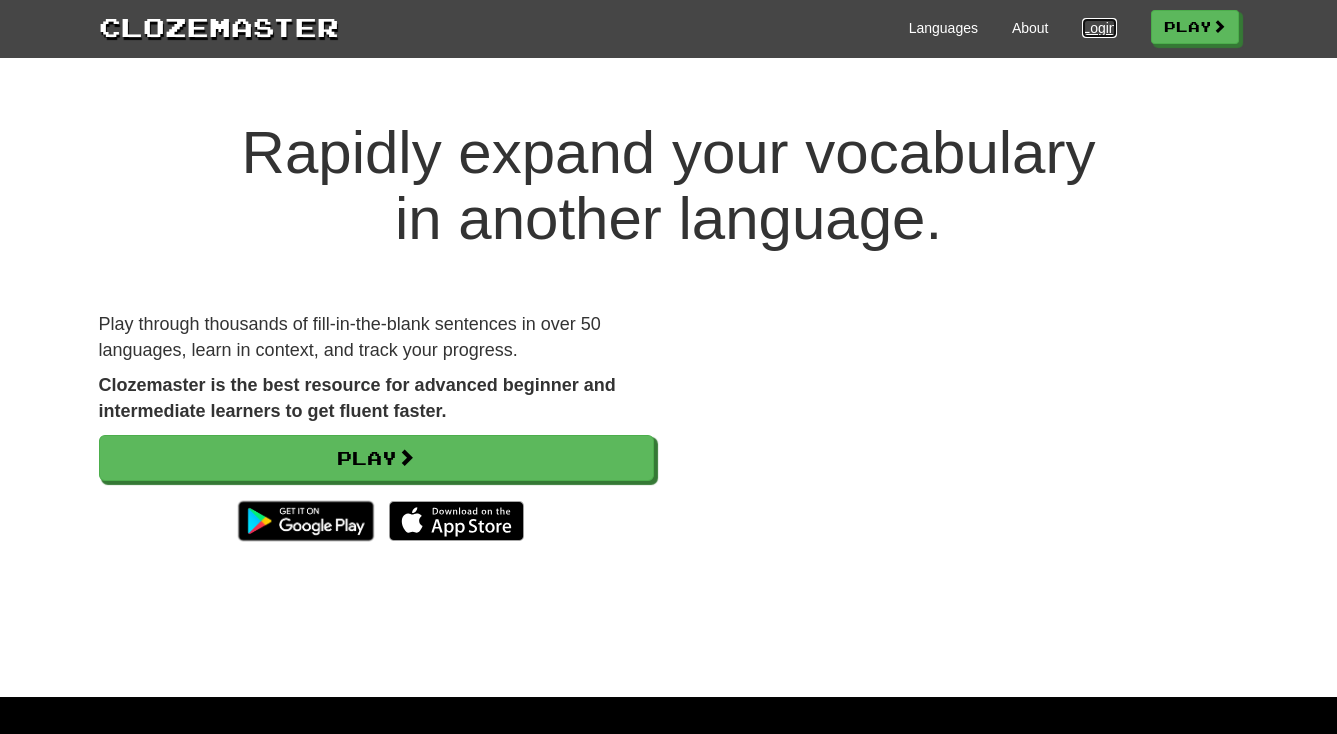 click on "Login" at bounding box center [1099, 28] 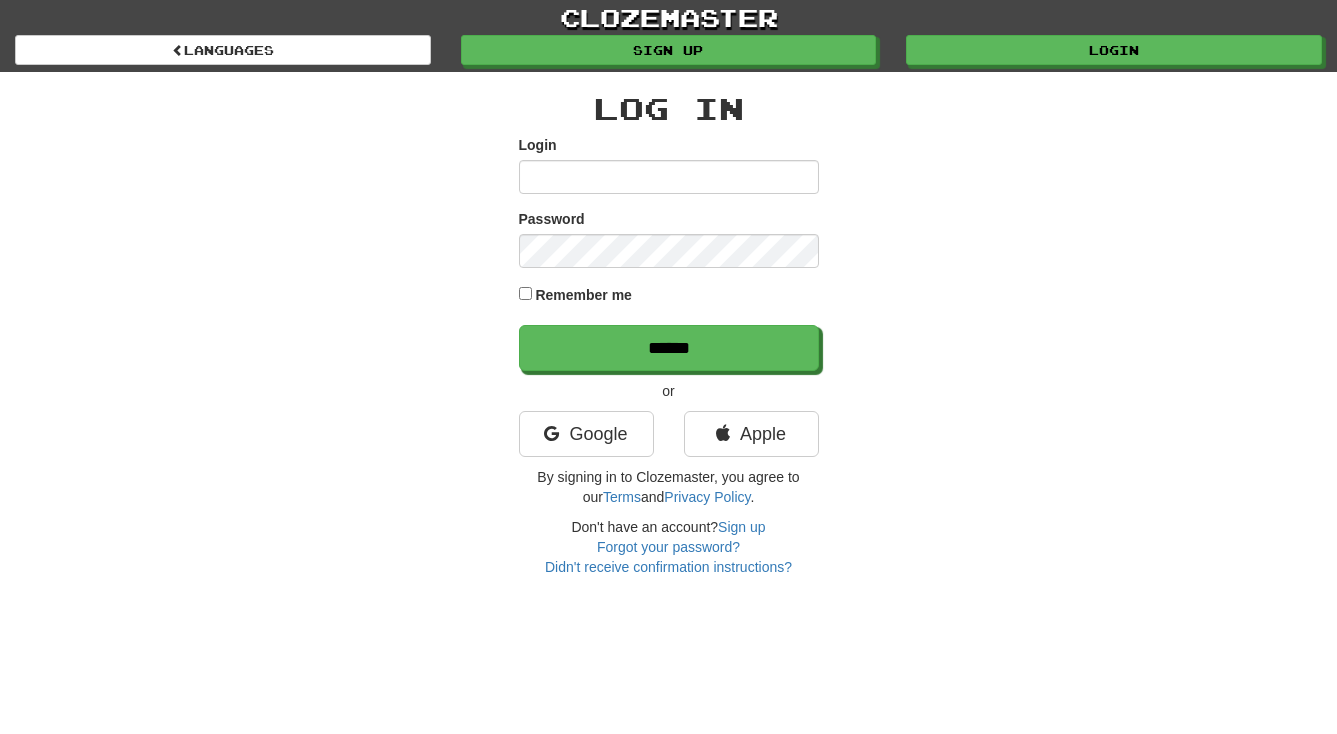 scroll, scrollTop: 0, scrollLeft: 0, axis: both 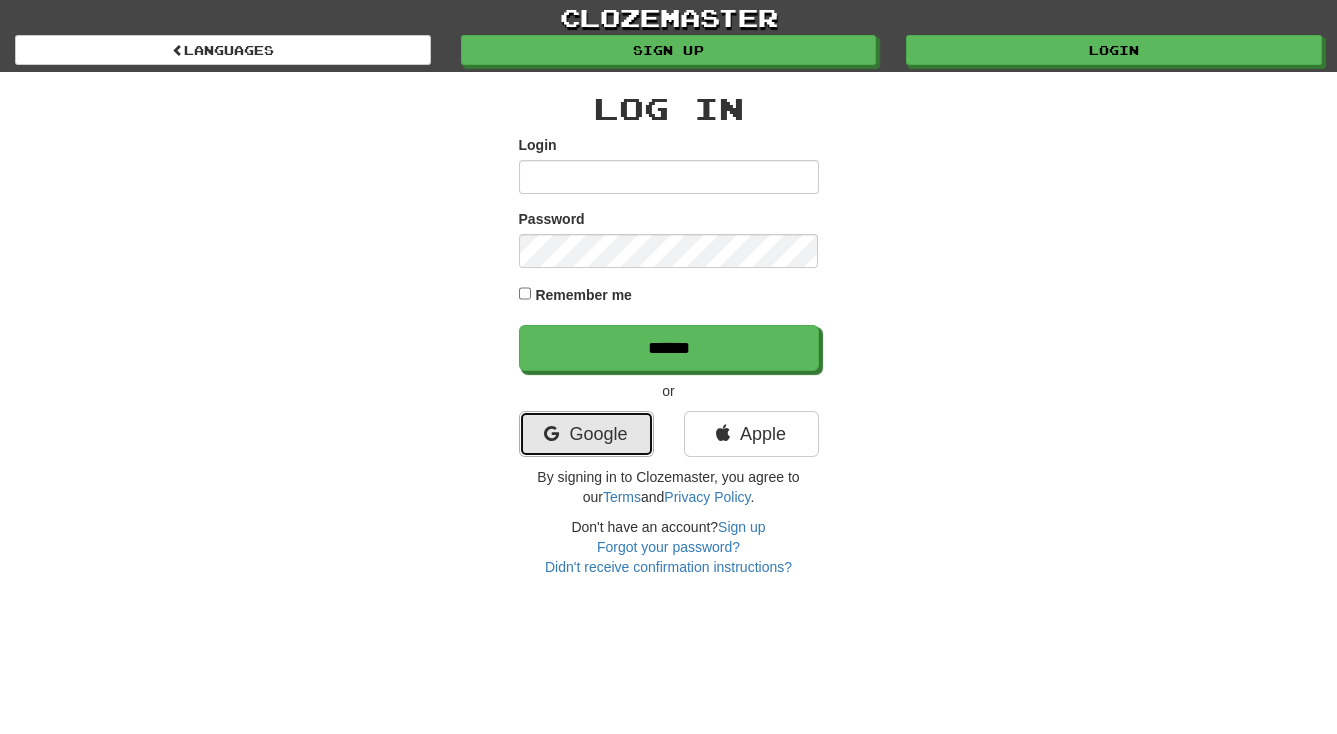 click on "Google" at bounding box center (586, 434) 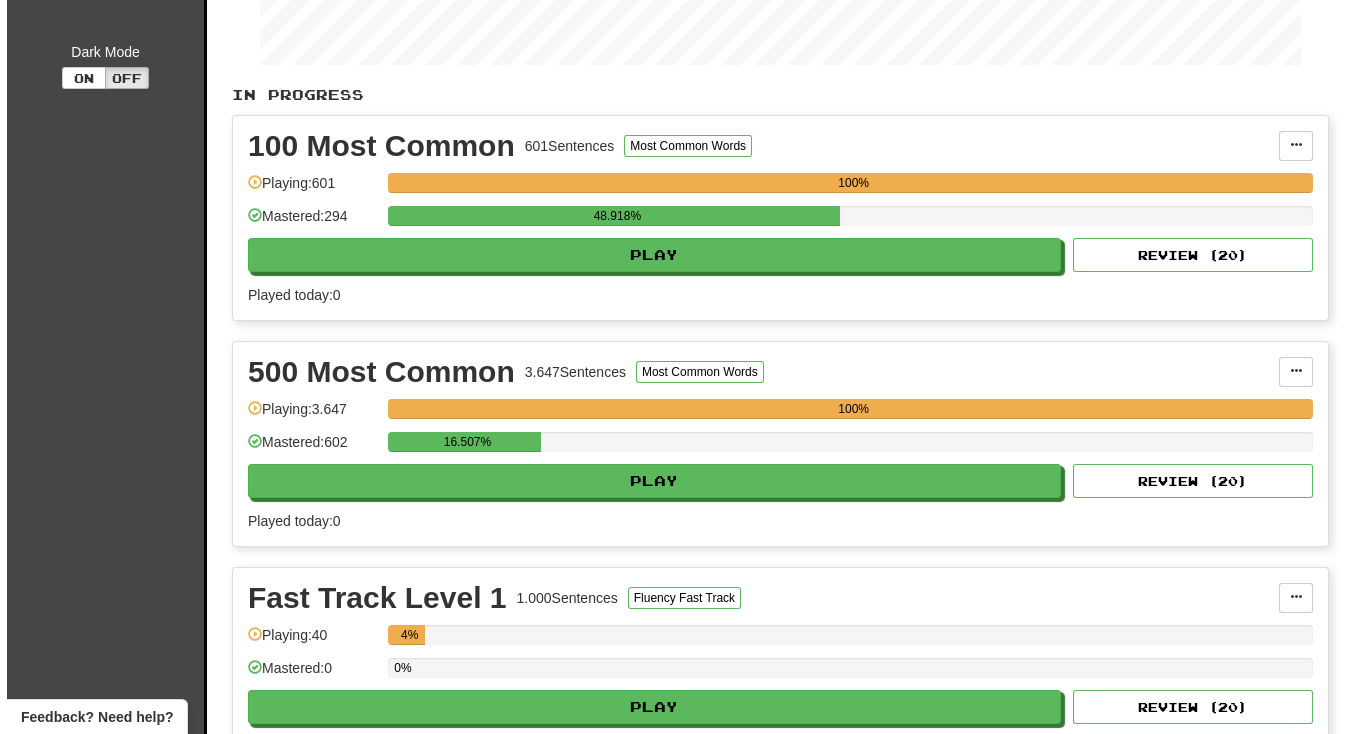 scroll, scrollTop: 363, scrollLeft: 0, axis: vertical 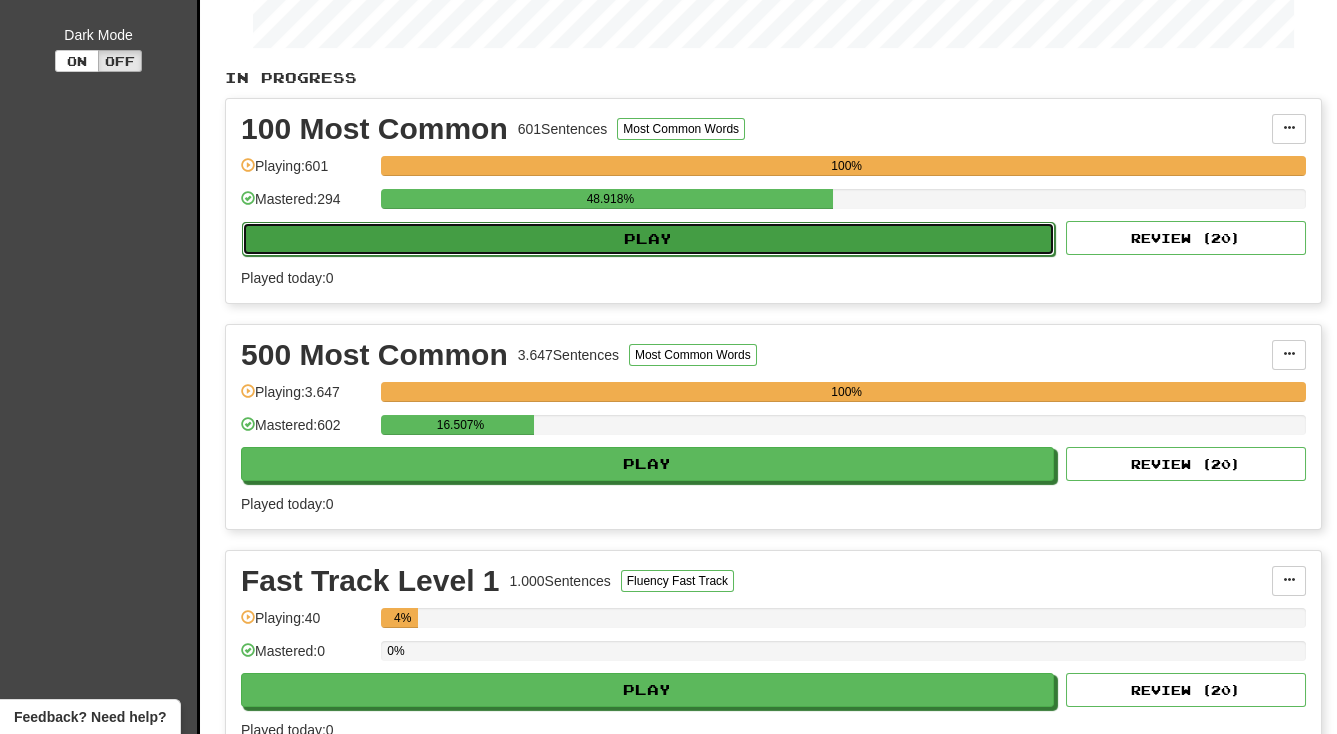 click on "Play" at bounding box center [648, 239] 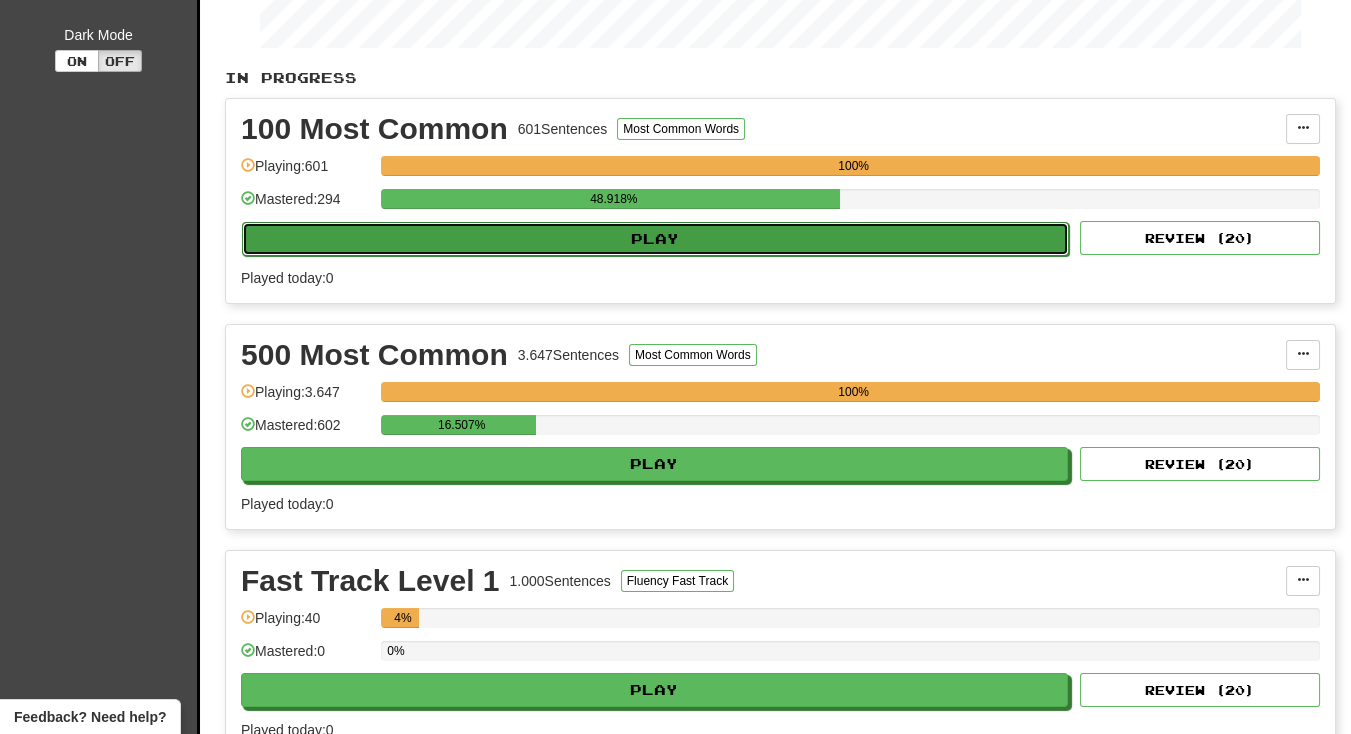 select on "**" 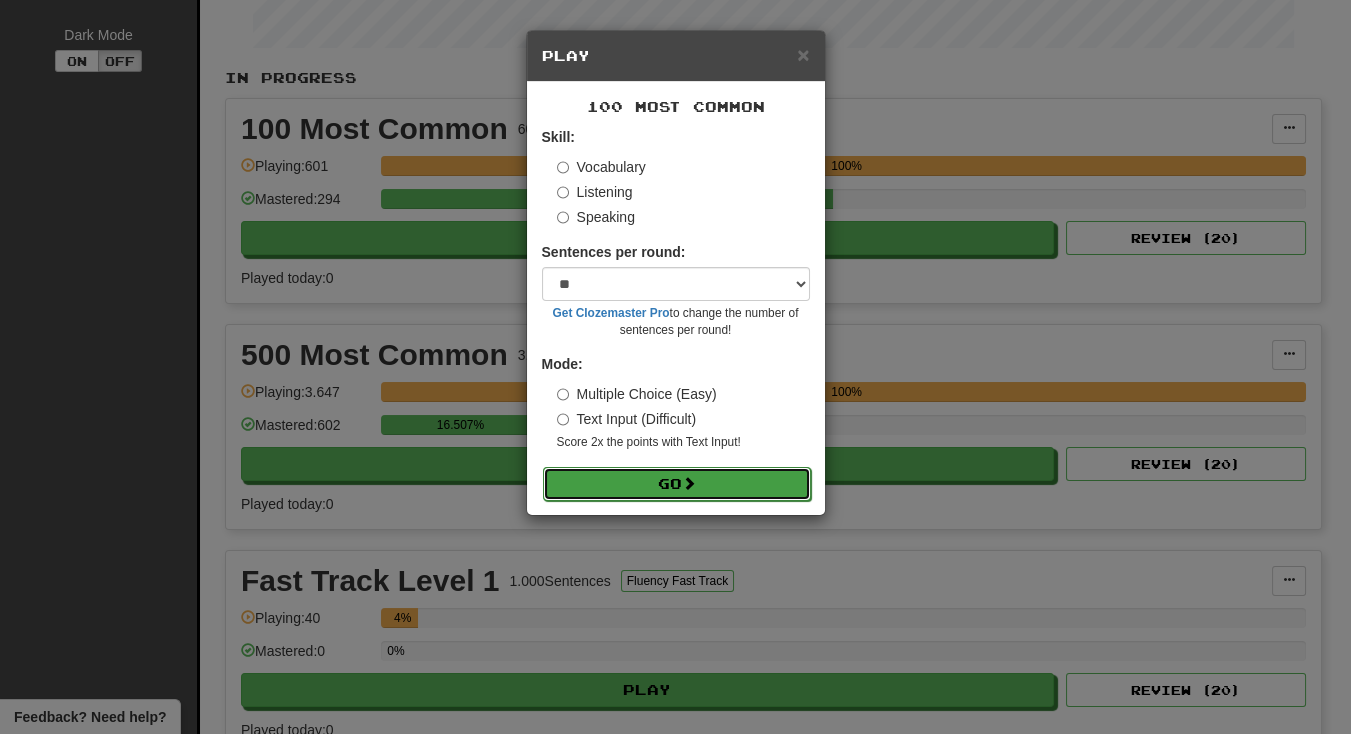 click on "Go" at bounding box center (677, 484) 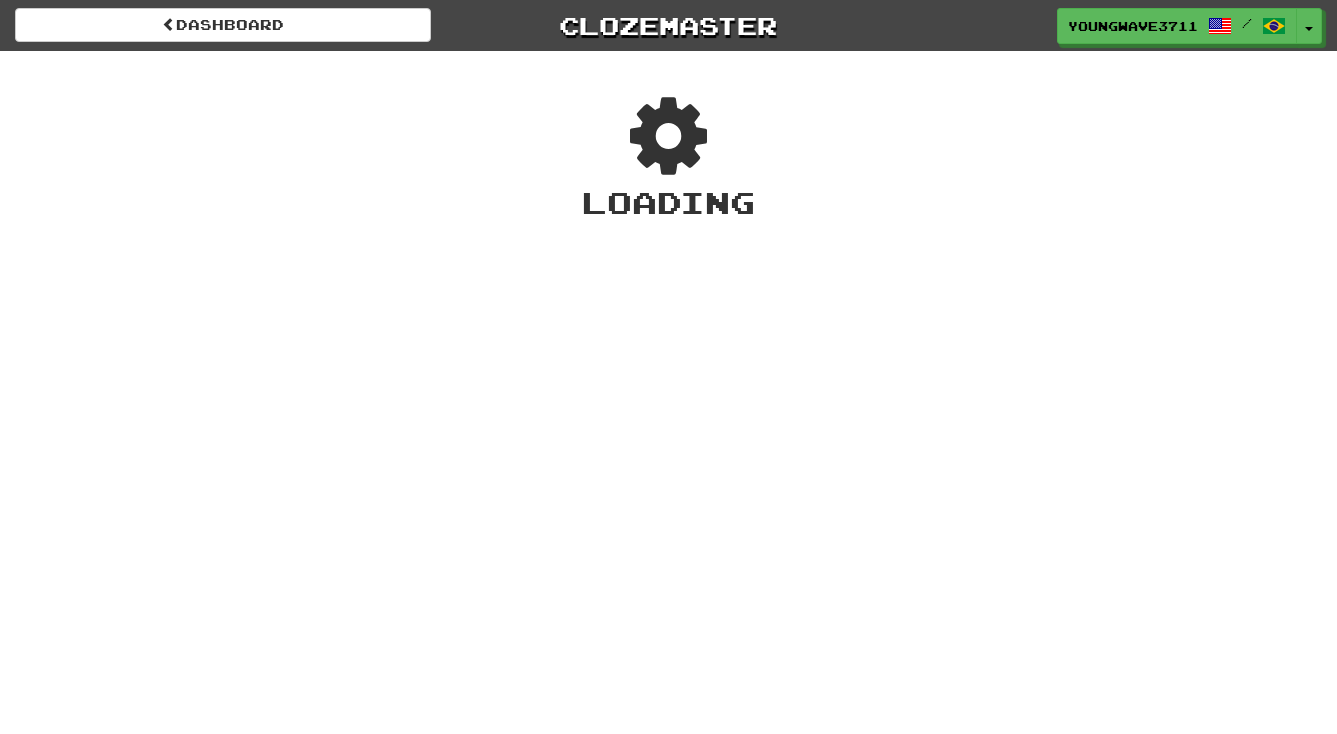 scroll, scrollTop: 0, scrollLeft: 0, axis: both 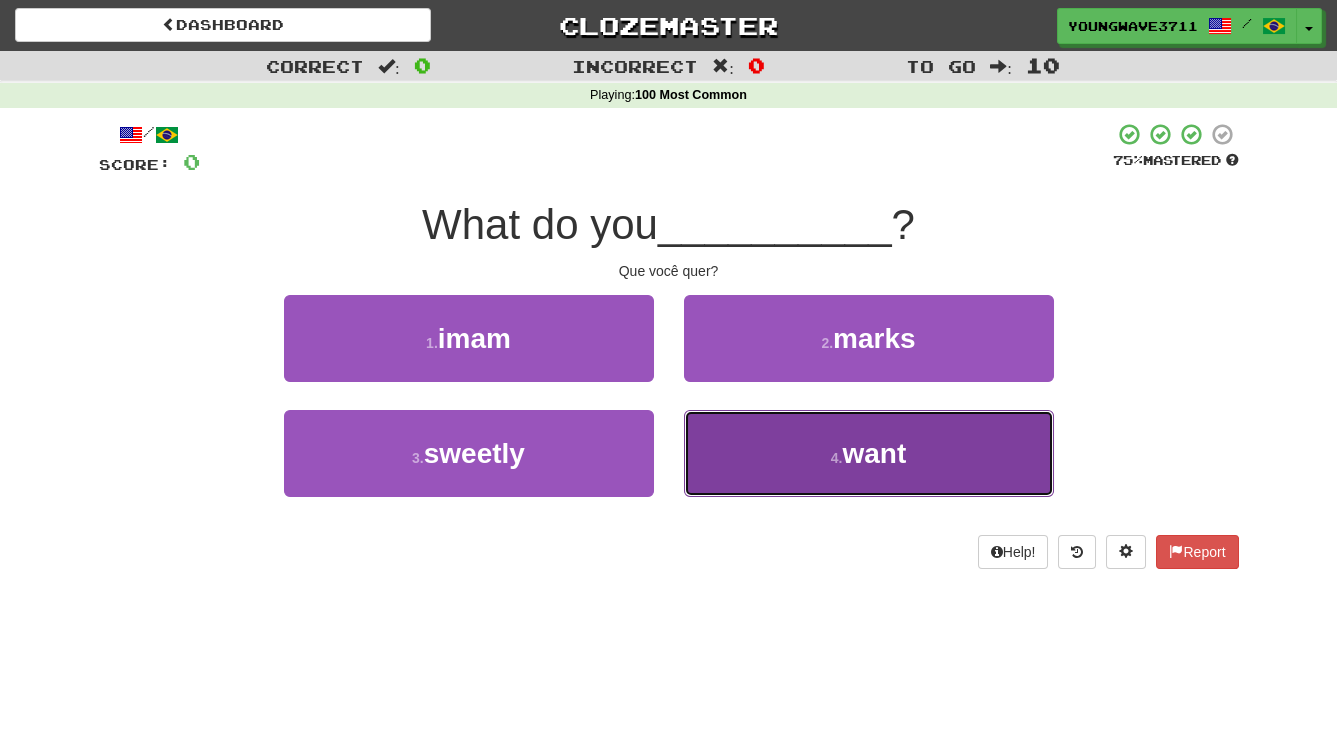 click on "4 .  want" at bounding box center [869, 453] 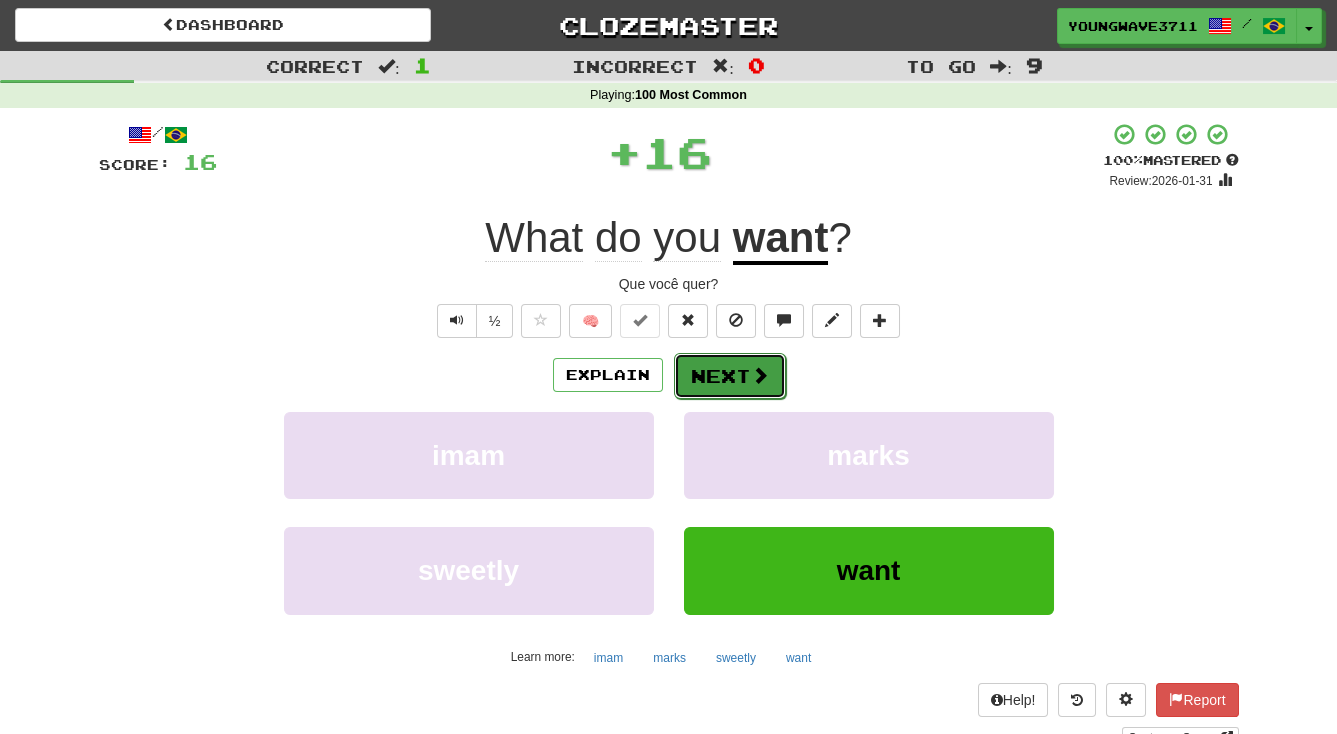 click on "Next" at bounding box center (730, 376) 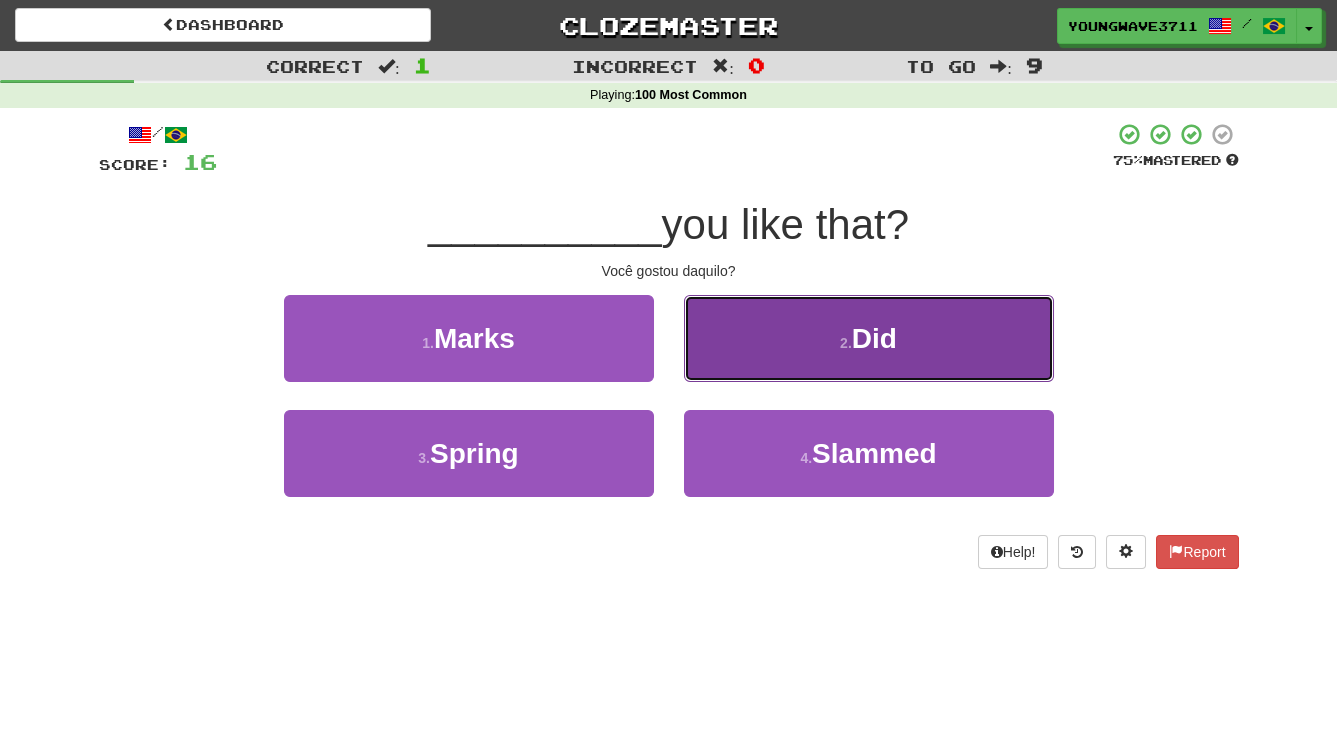 click on "2 .  Did" at bounding box center (869, 338) 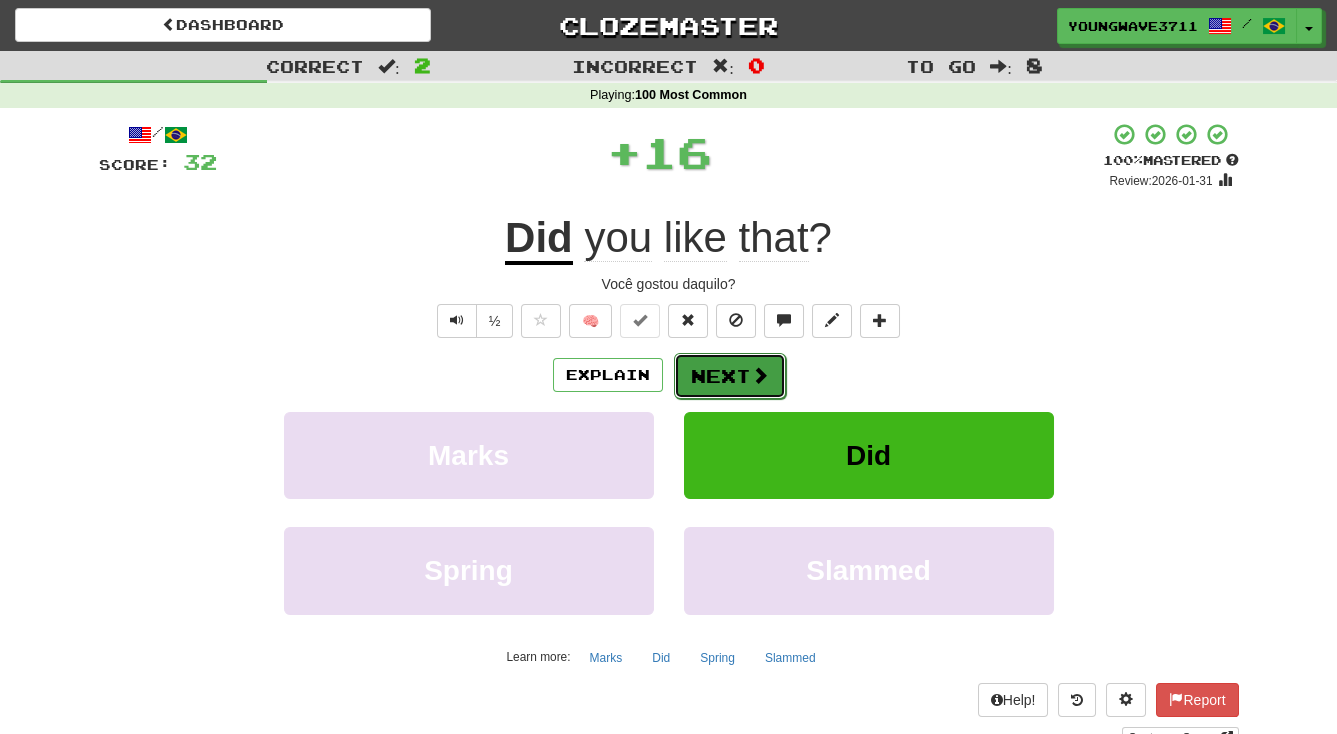 click on "Next" at bounding box center [730, 376] 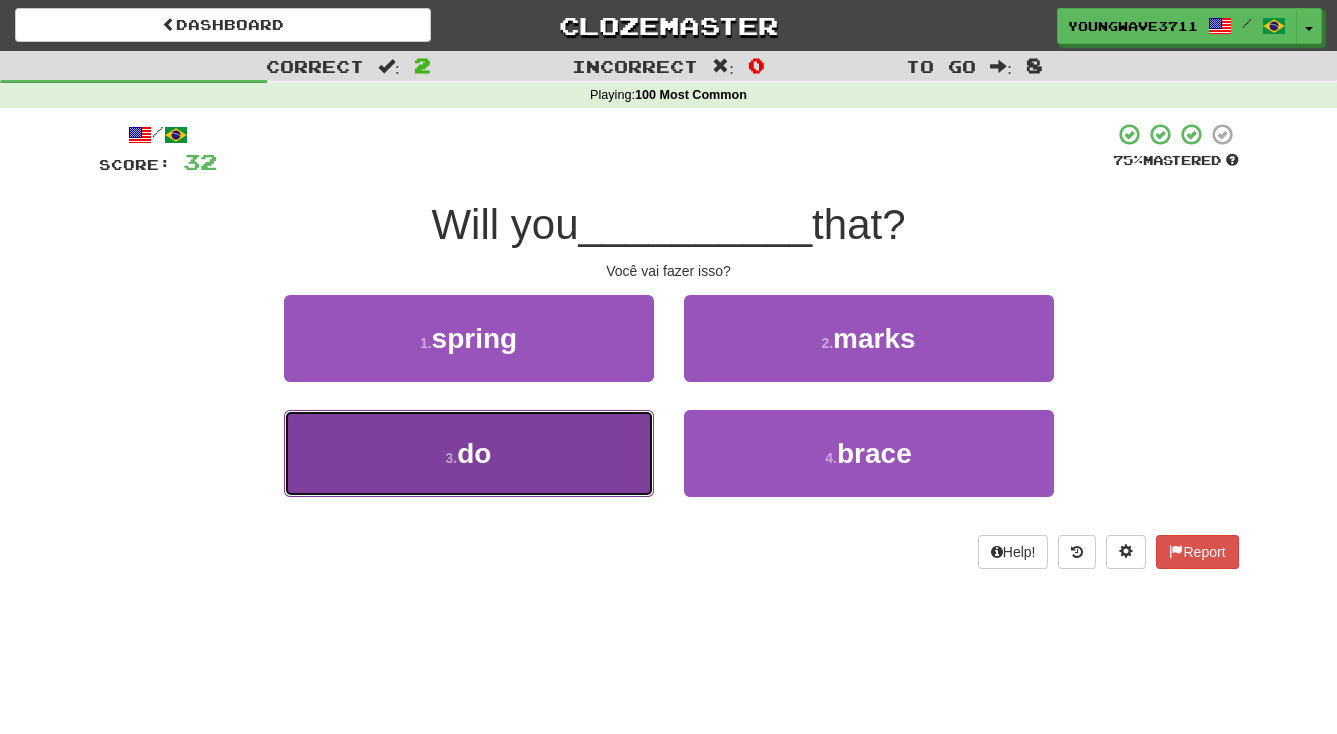 click on "3 .  do" at bounding box center [469, 453] 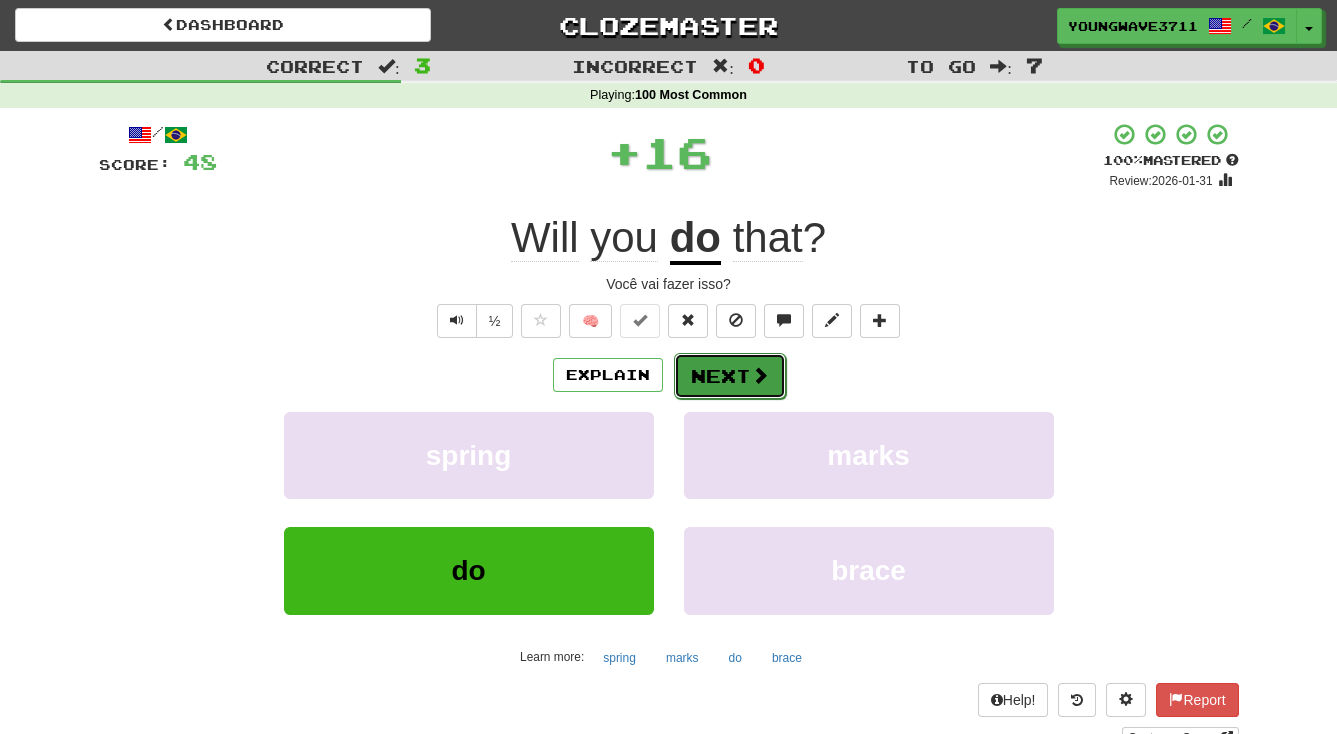 click on "Next" at bounding box center (730, 376) 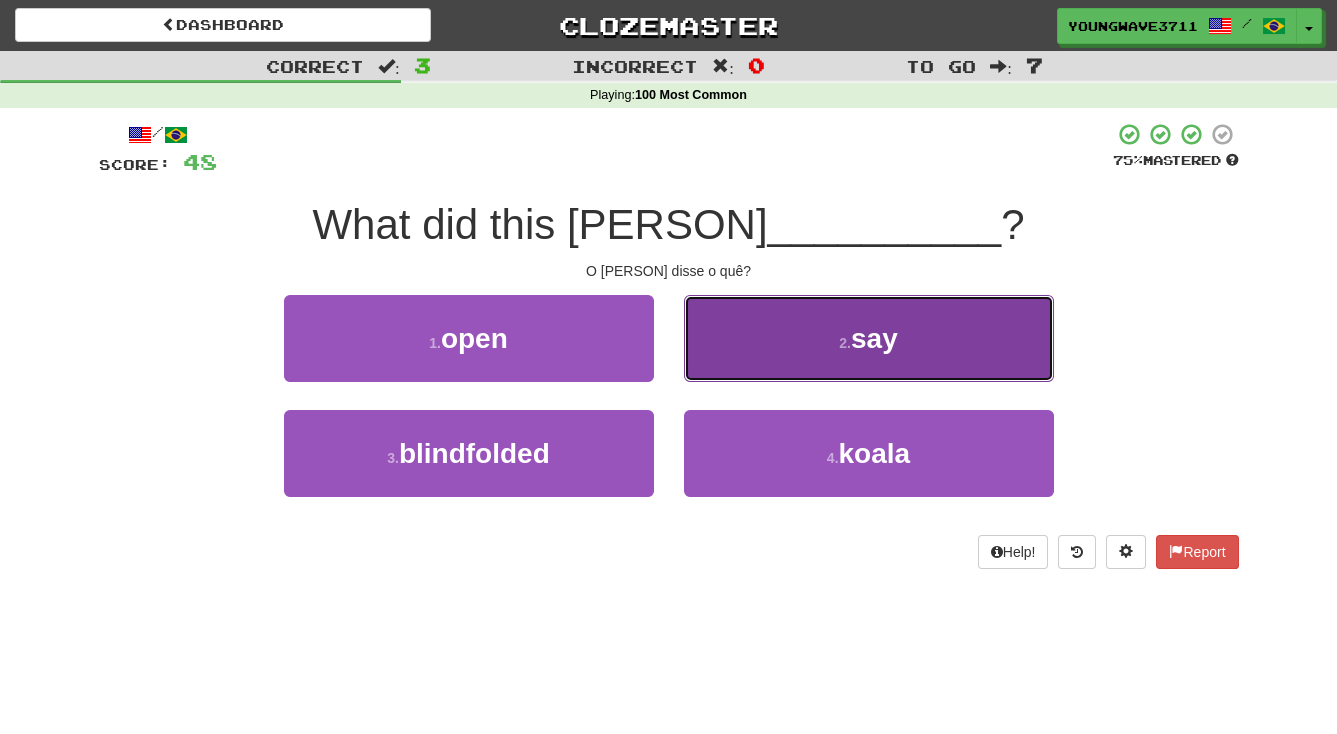click on "2 .  say" at bounding box center (869, 338) 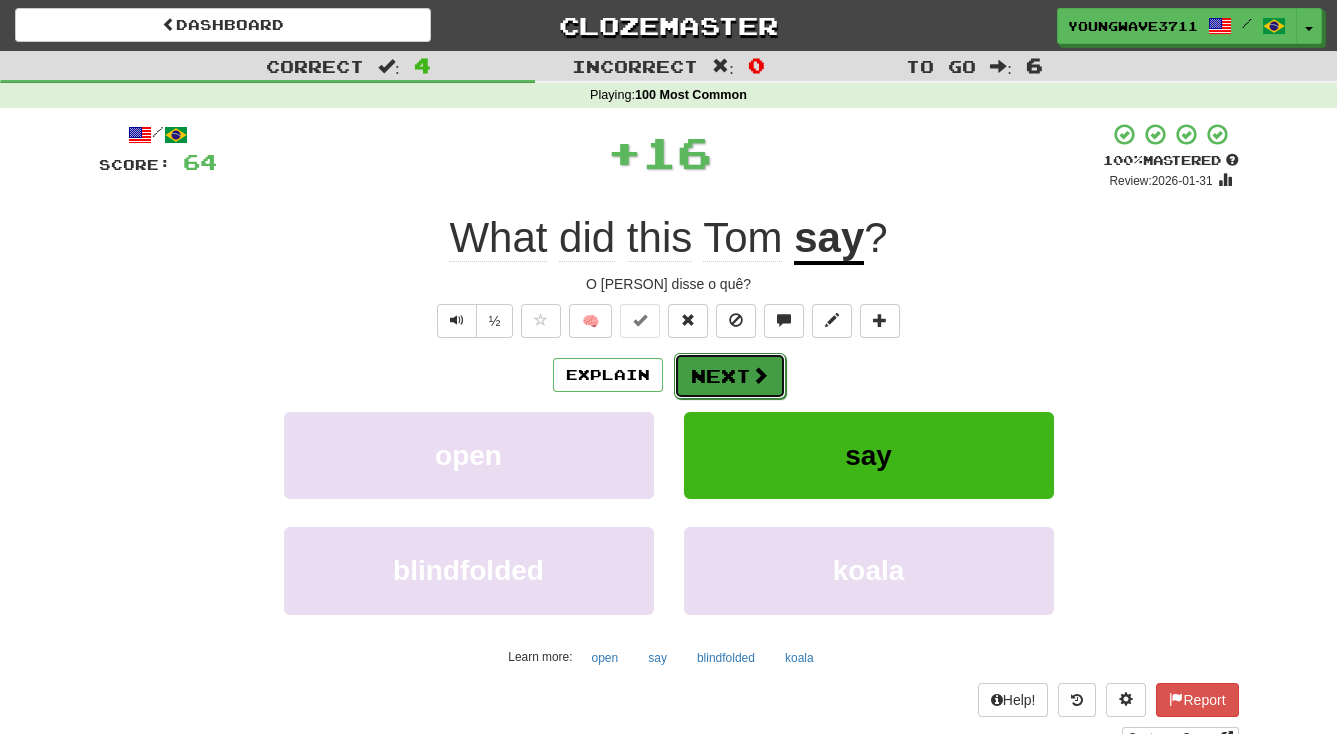click on "Next" at bounding box center (730, 376) 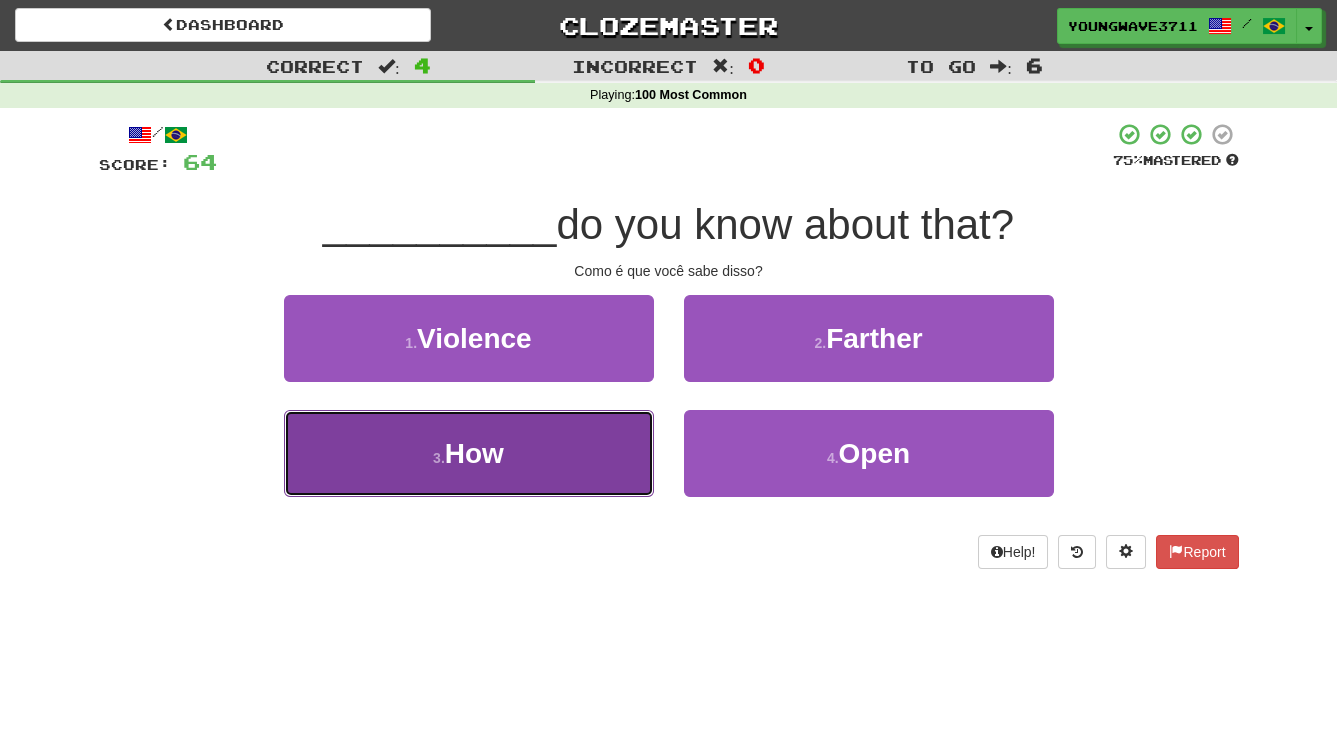 click on "3 .  How" at bounding box center (469, 453) 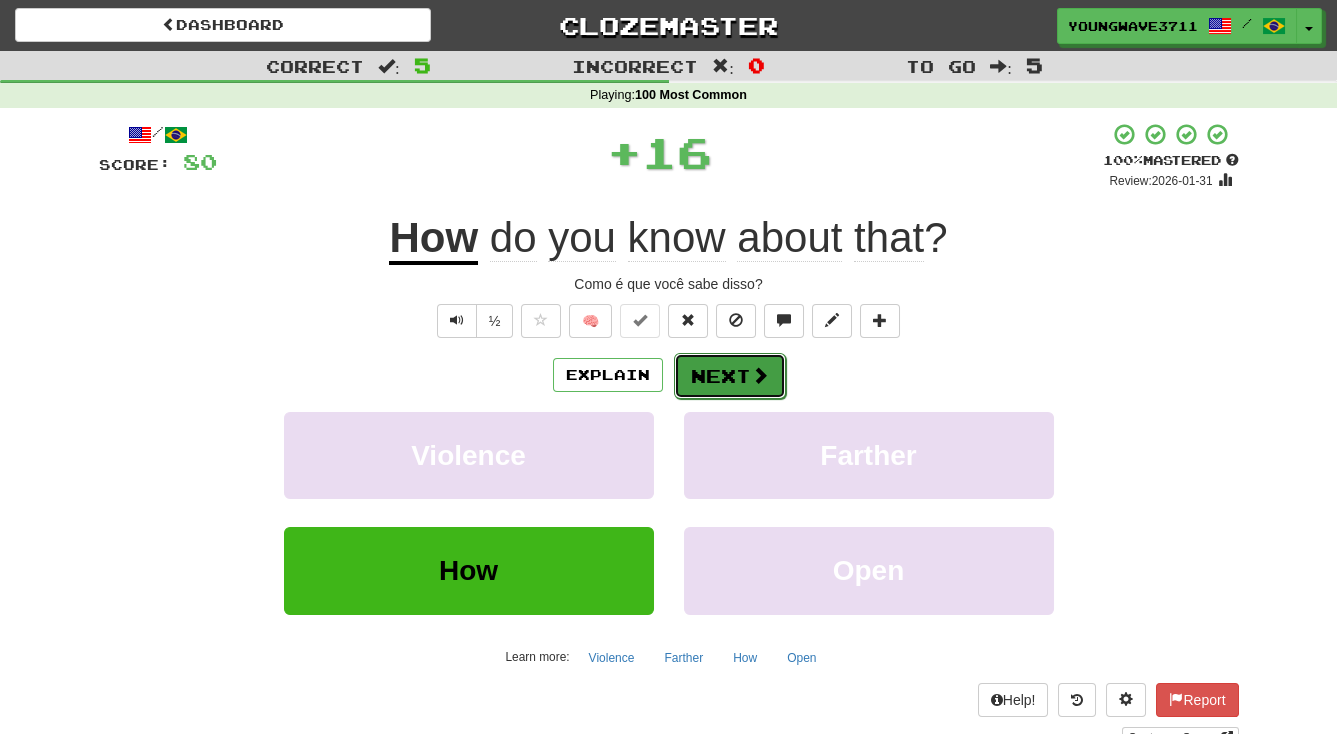 click on "Next" at bounding box center [730, 376] 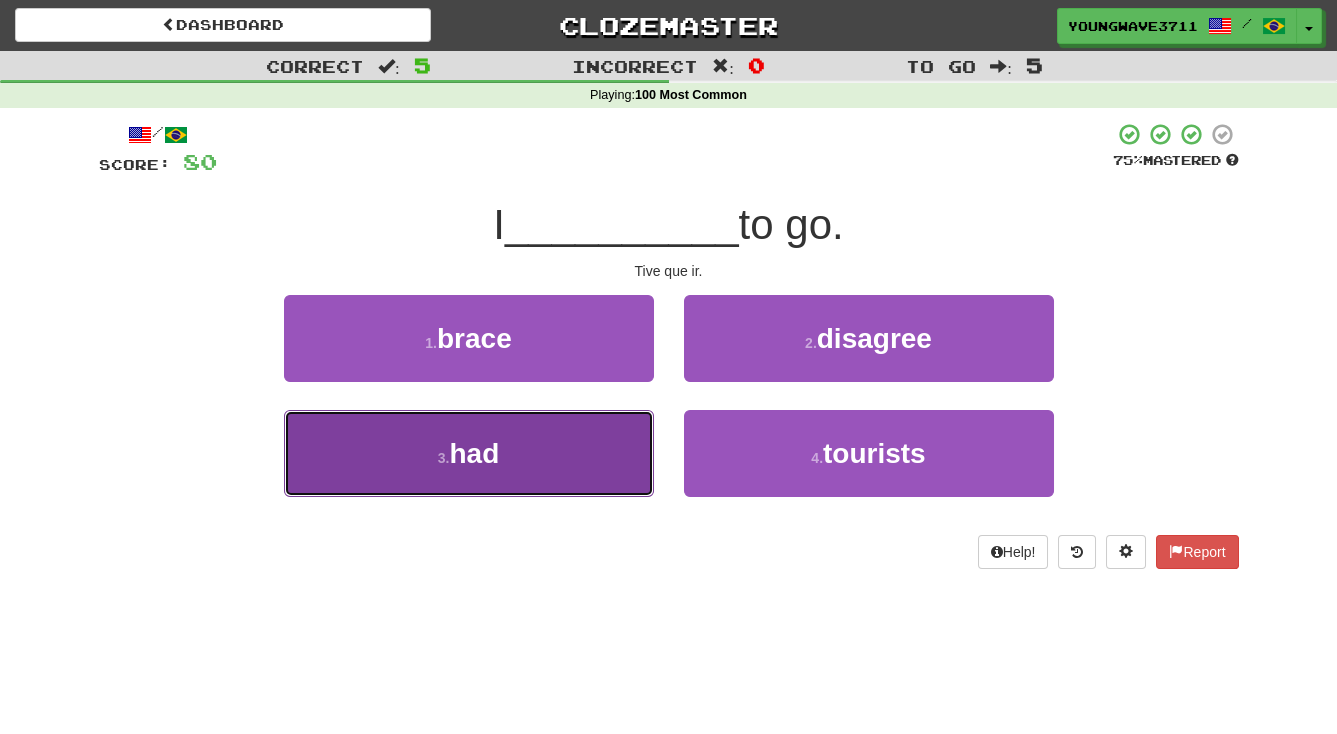 click on "3 .  had" at bounding box center (469, 453) 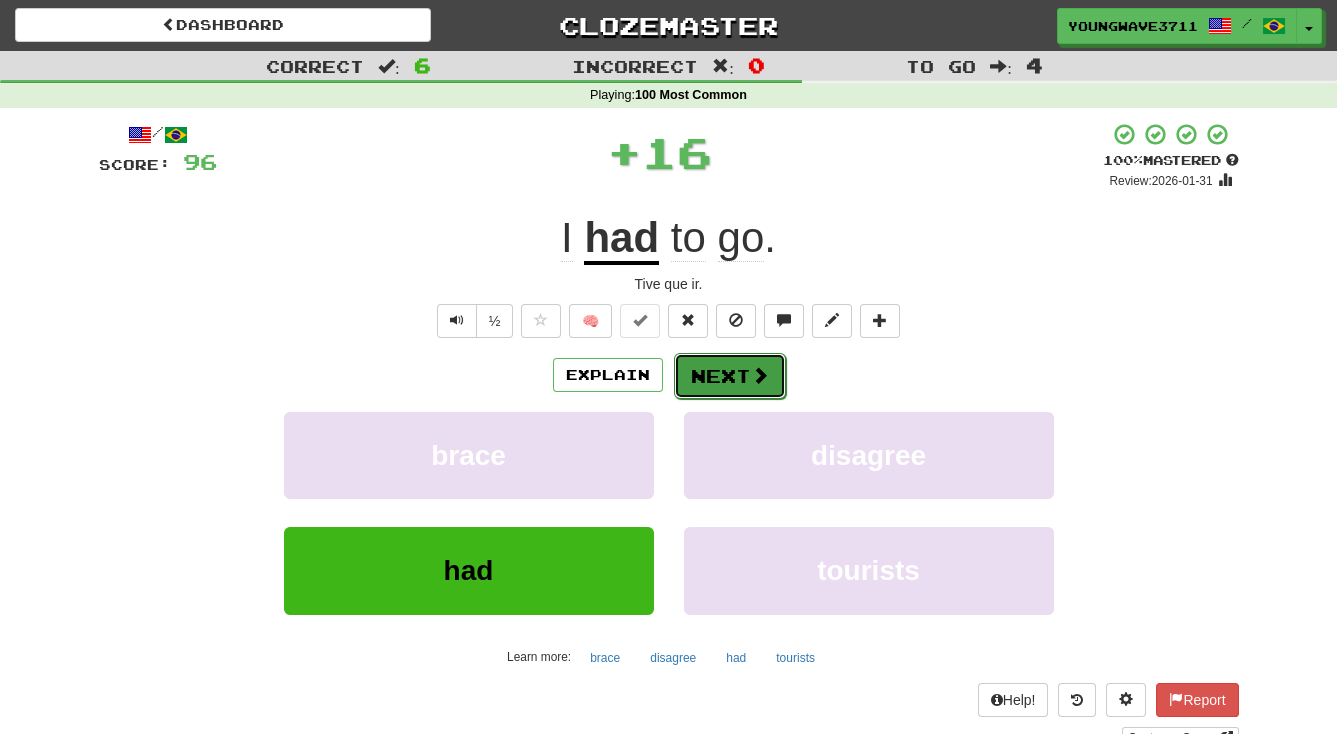 click on "Next" at bounding box center [730, 376] 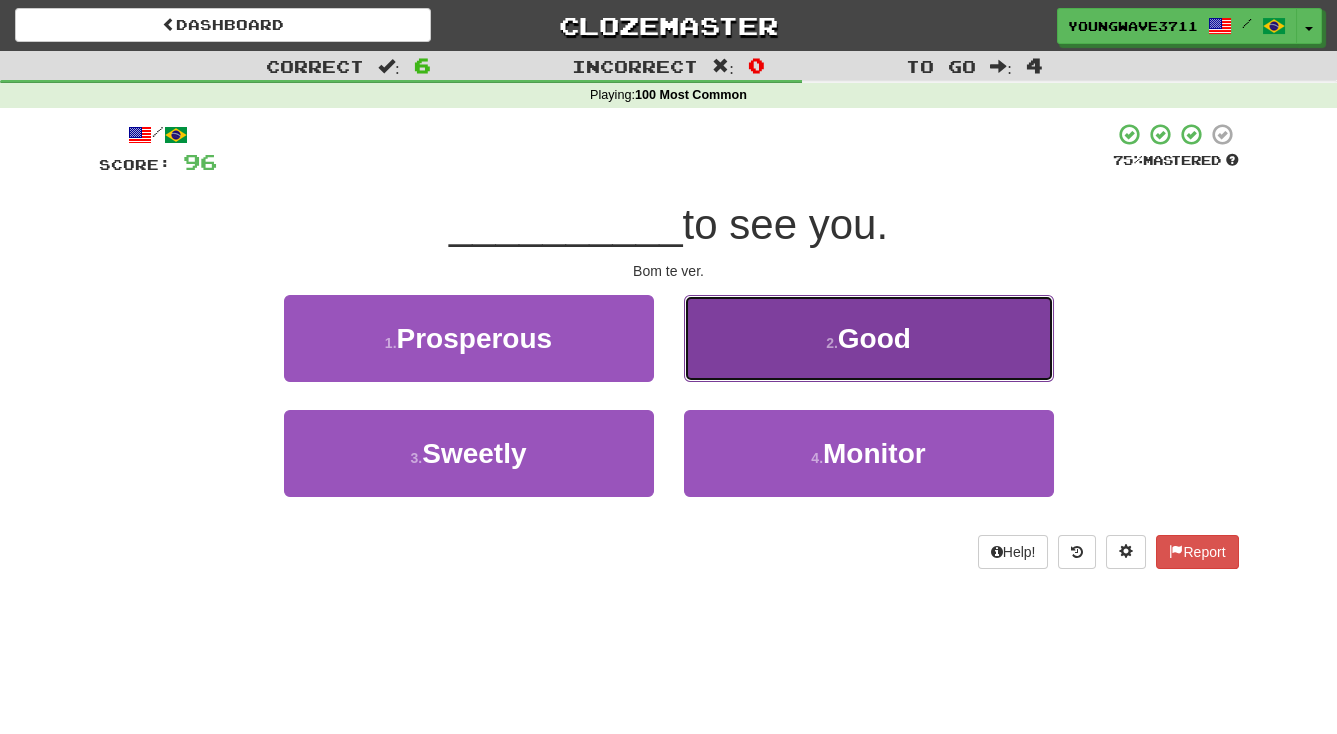 click on "2 .  Good" at bounding box center (869, 338) 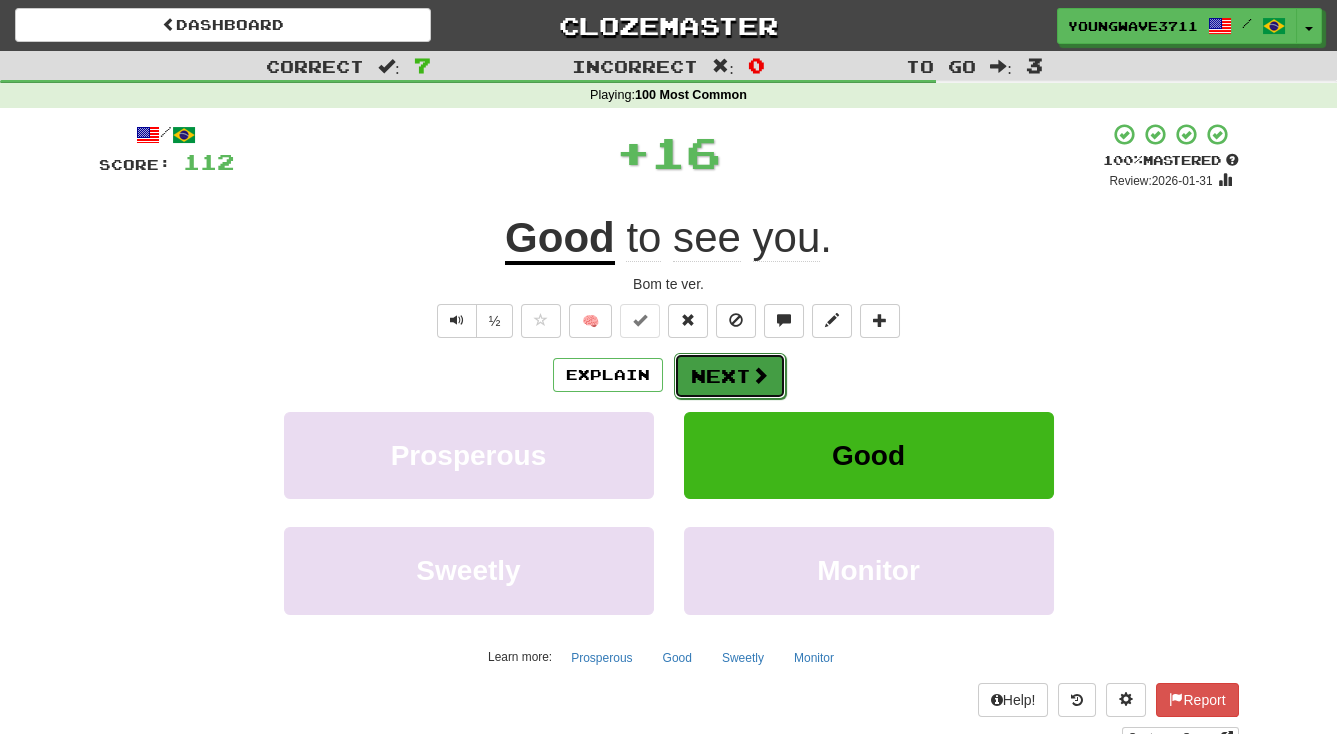 click on "Next" at bounding box center [730, 376] 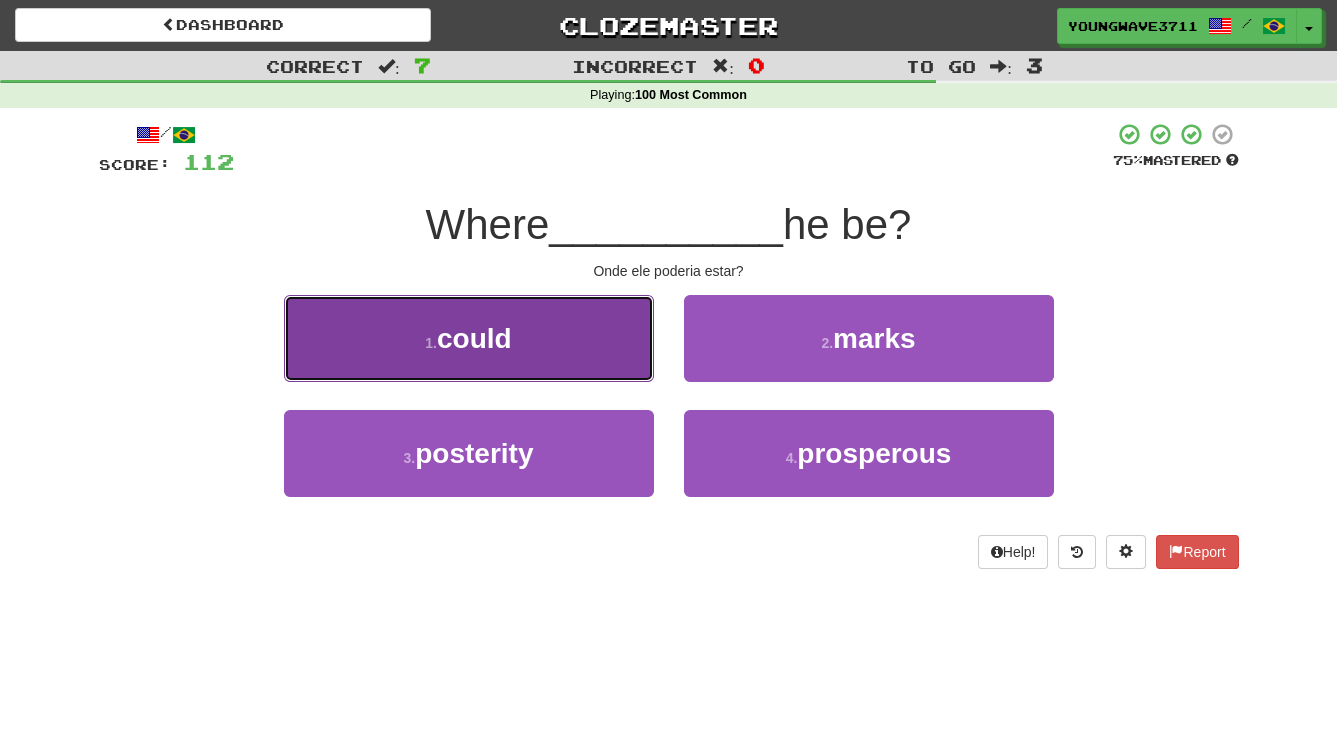 click on "1 .  could" at bounding box center [469, 338] 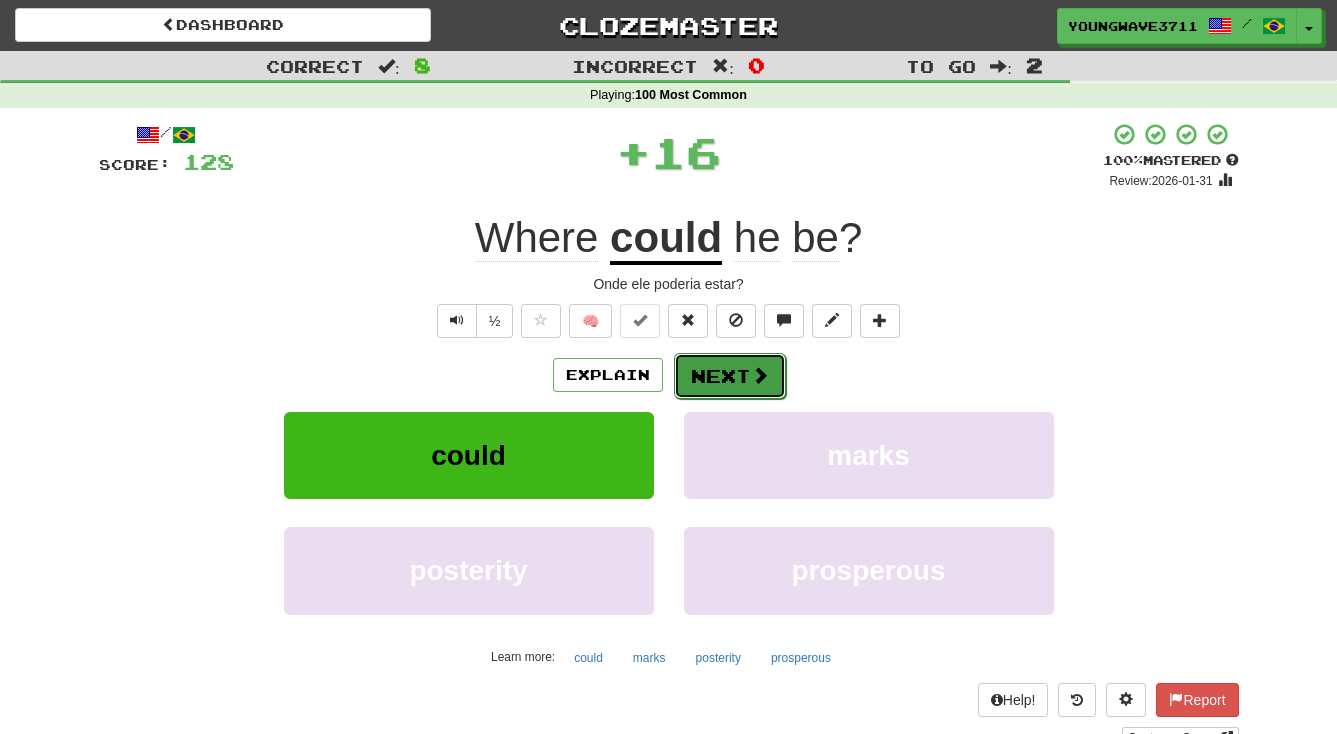 click on "Next" at bounding box center (730, 376) 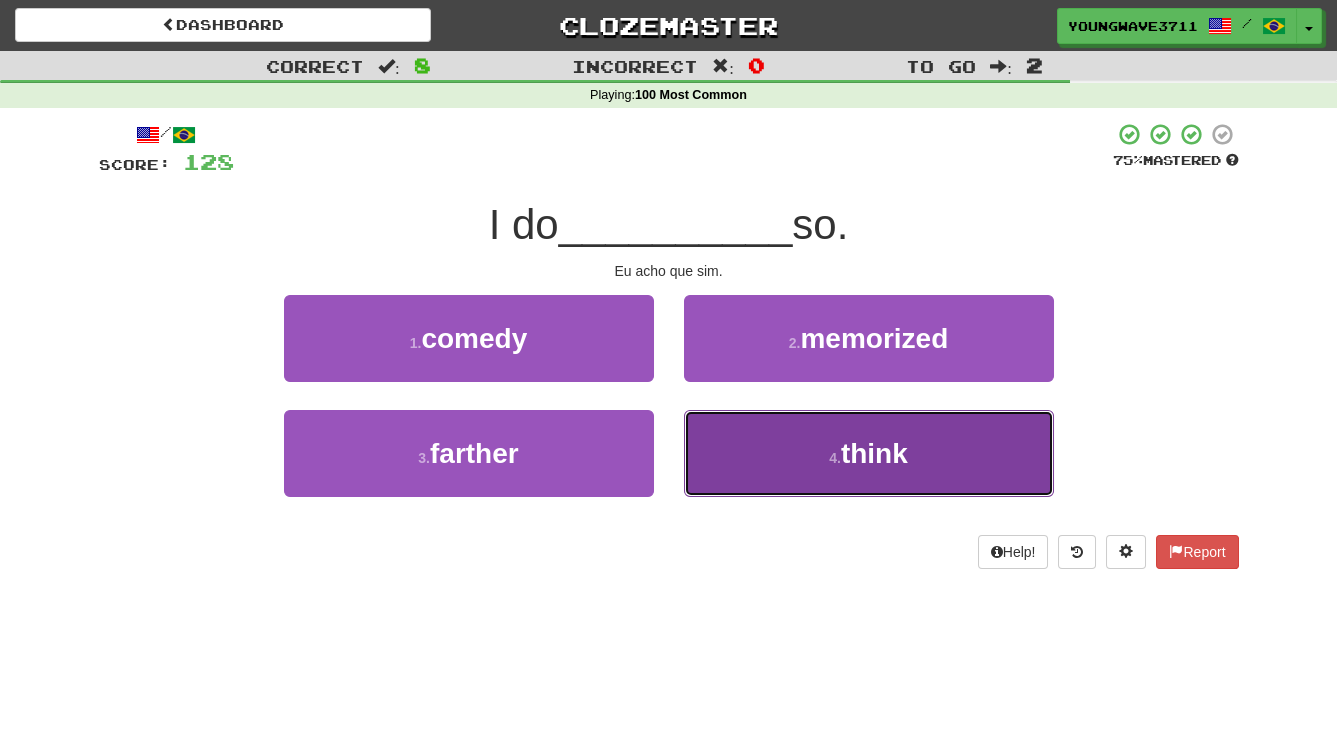 click on "4 .  think" at bounding box center (869, 453) 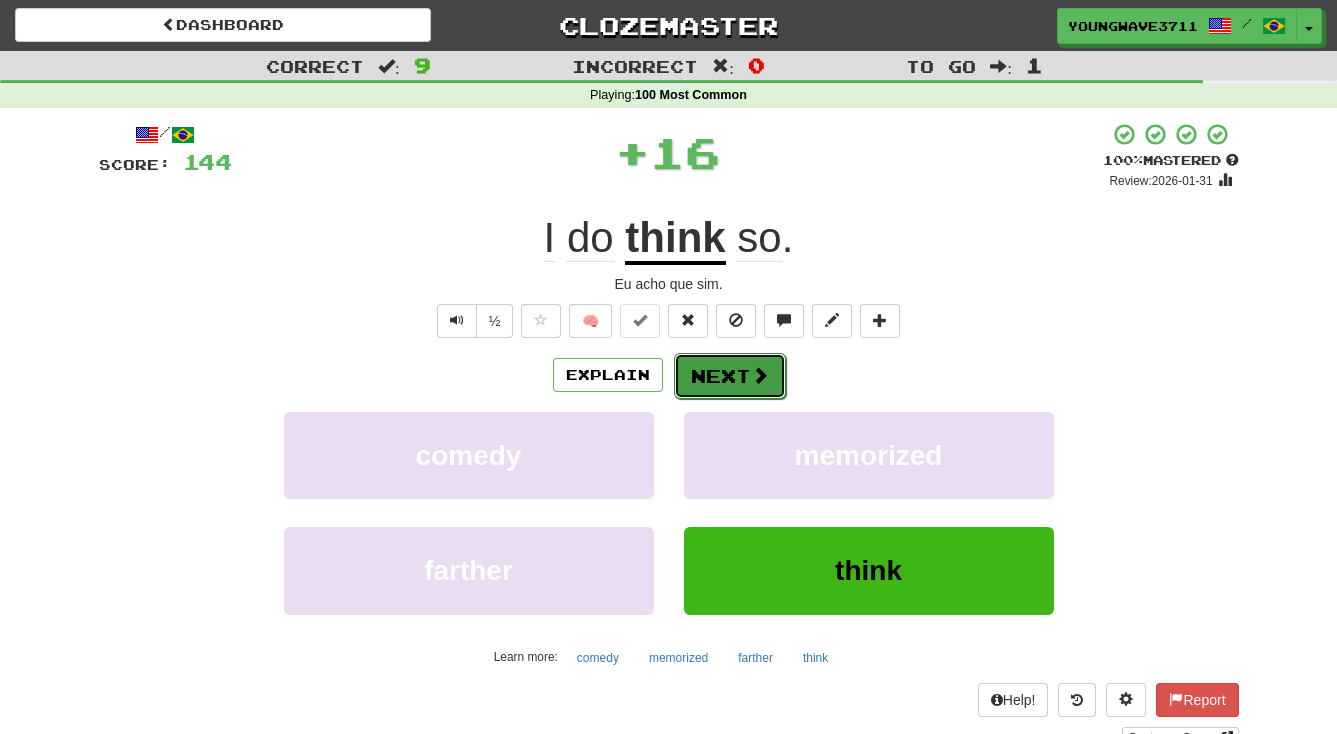 click on "Next" at bounding box center (730, 376) 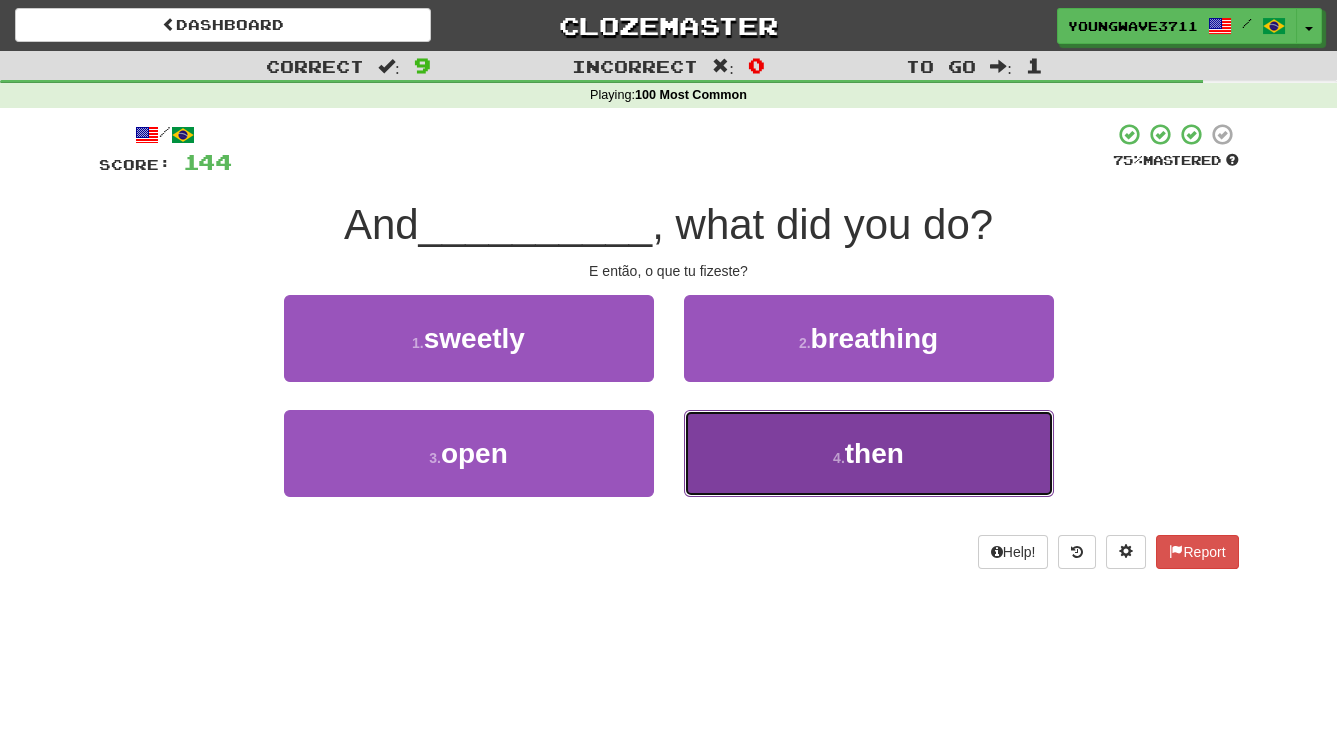 click on "4 .  then" at bounding box center [869, 453] 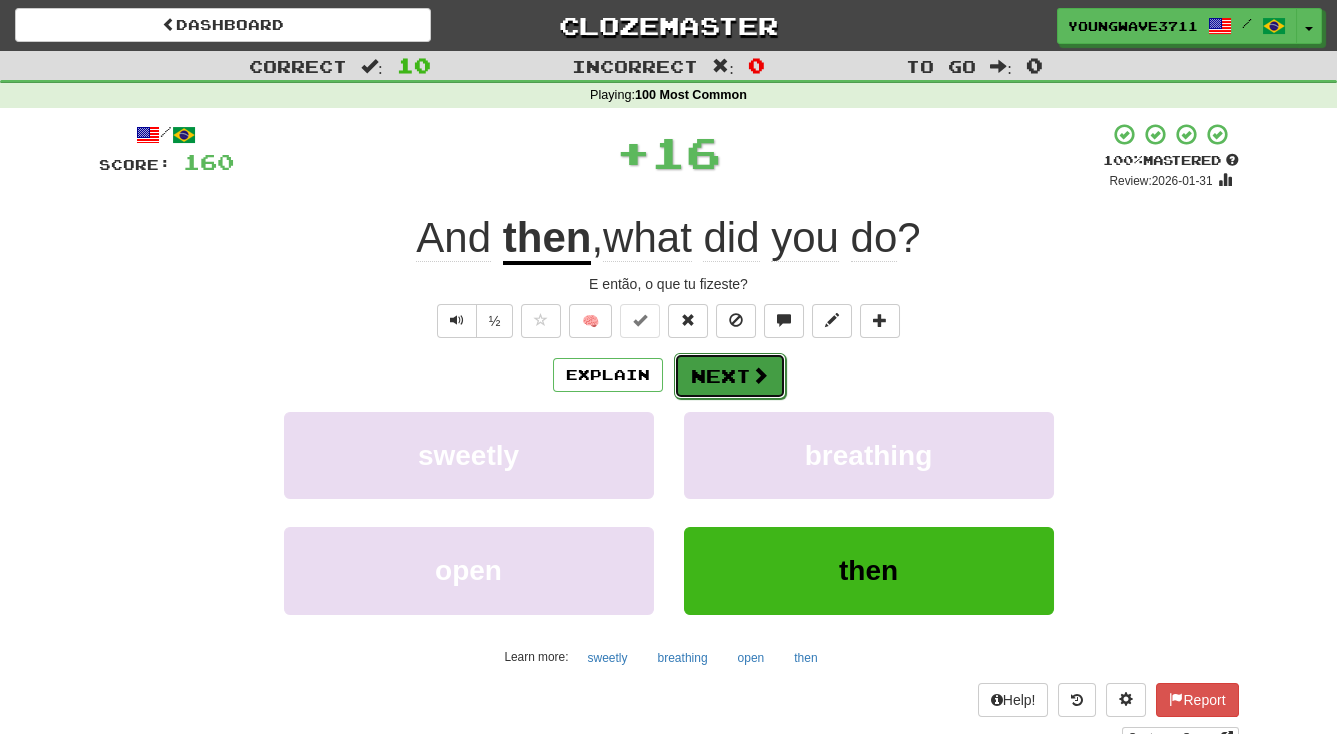 click on "Next" at bounding box center (730, 376) 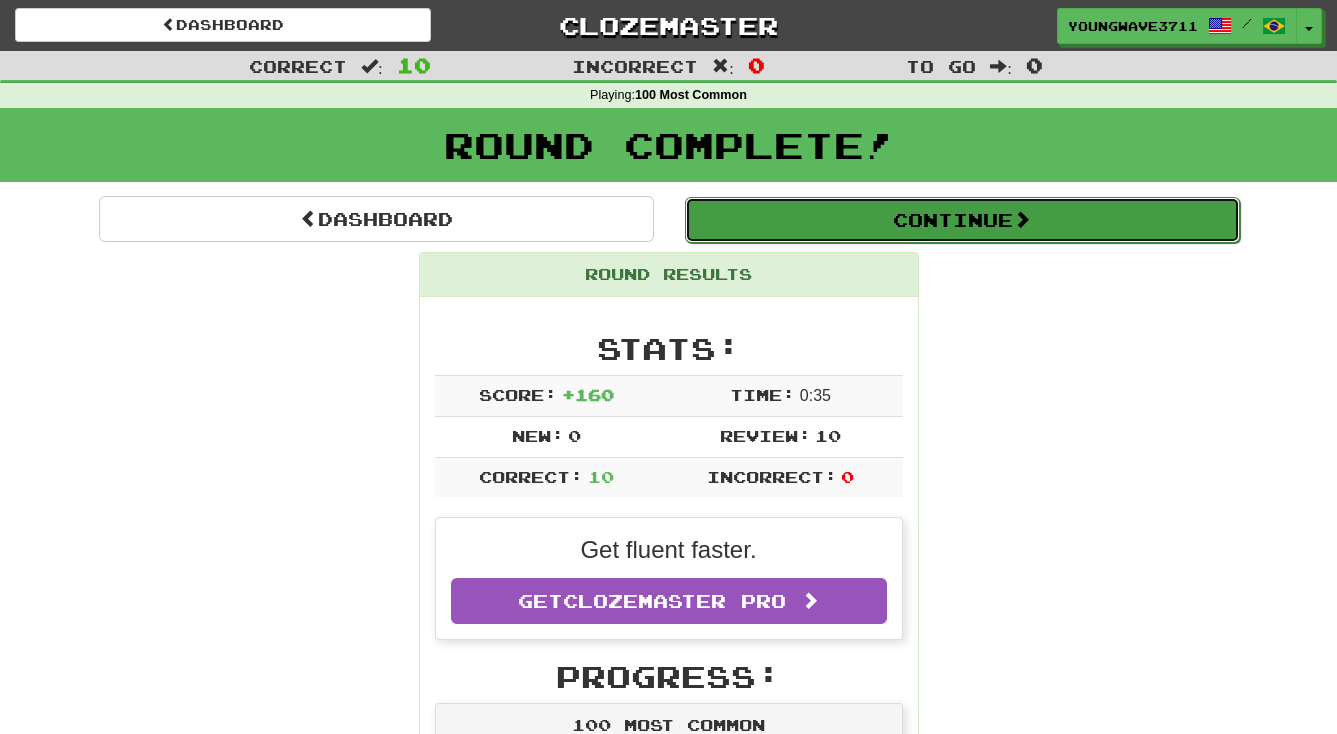 click on "Continue" at bounding box center (962, 220) 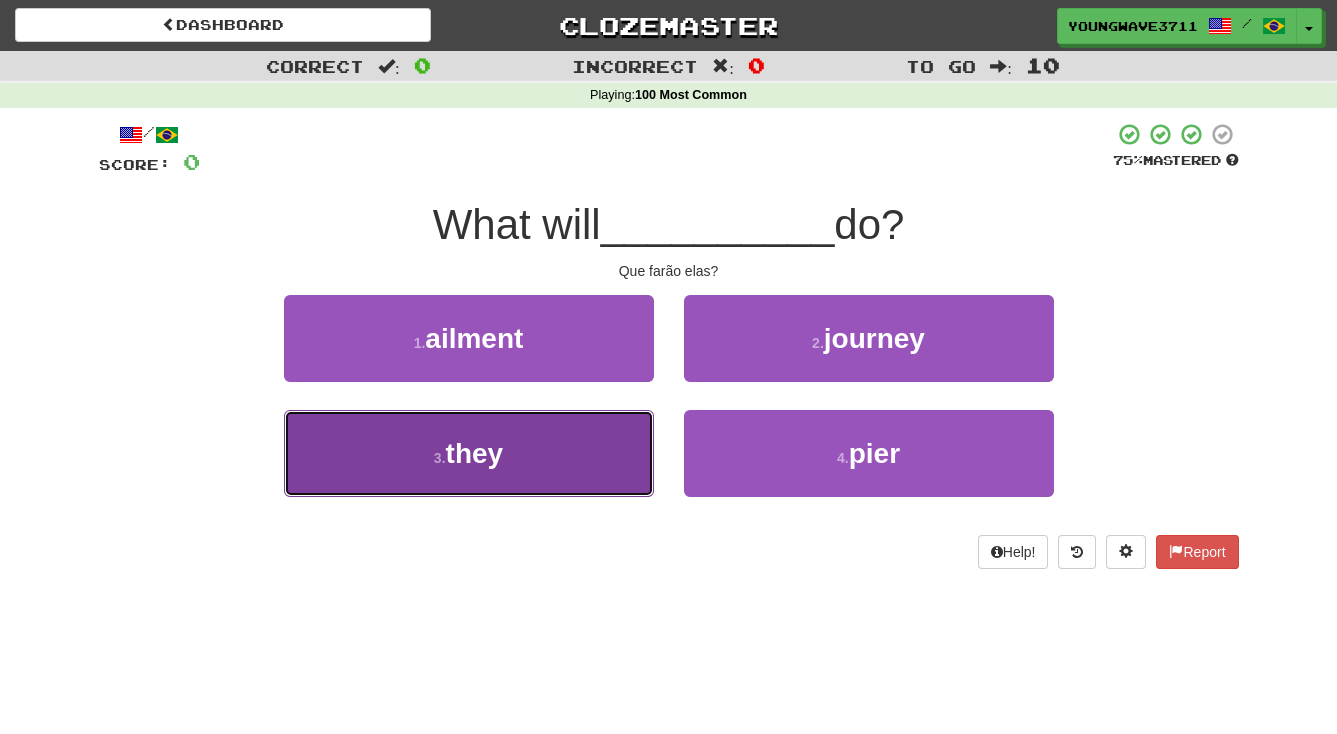 click on "3 .  they" at bounding box center (469, 453) 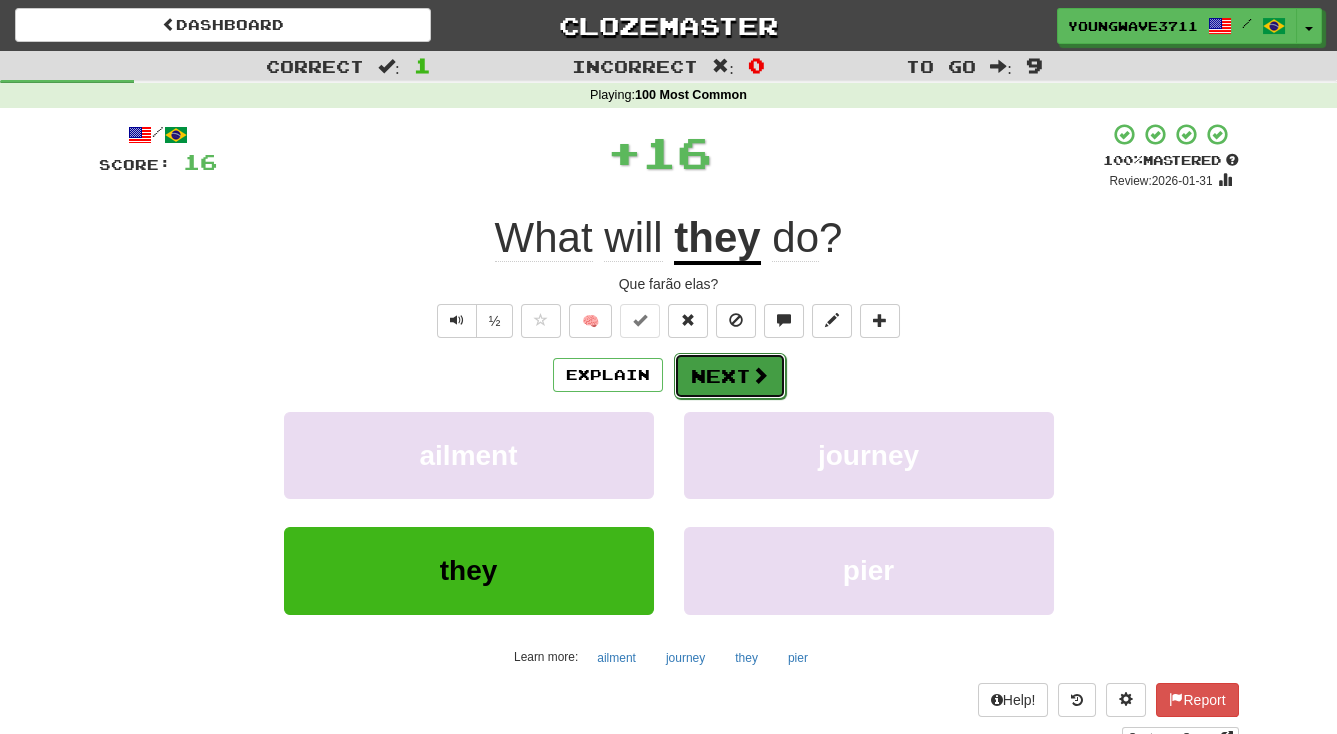 click on "Next" at bounding box center [730, 376] 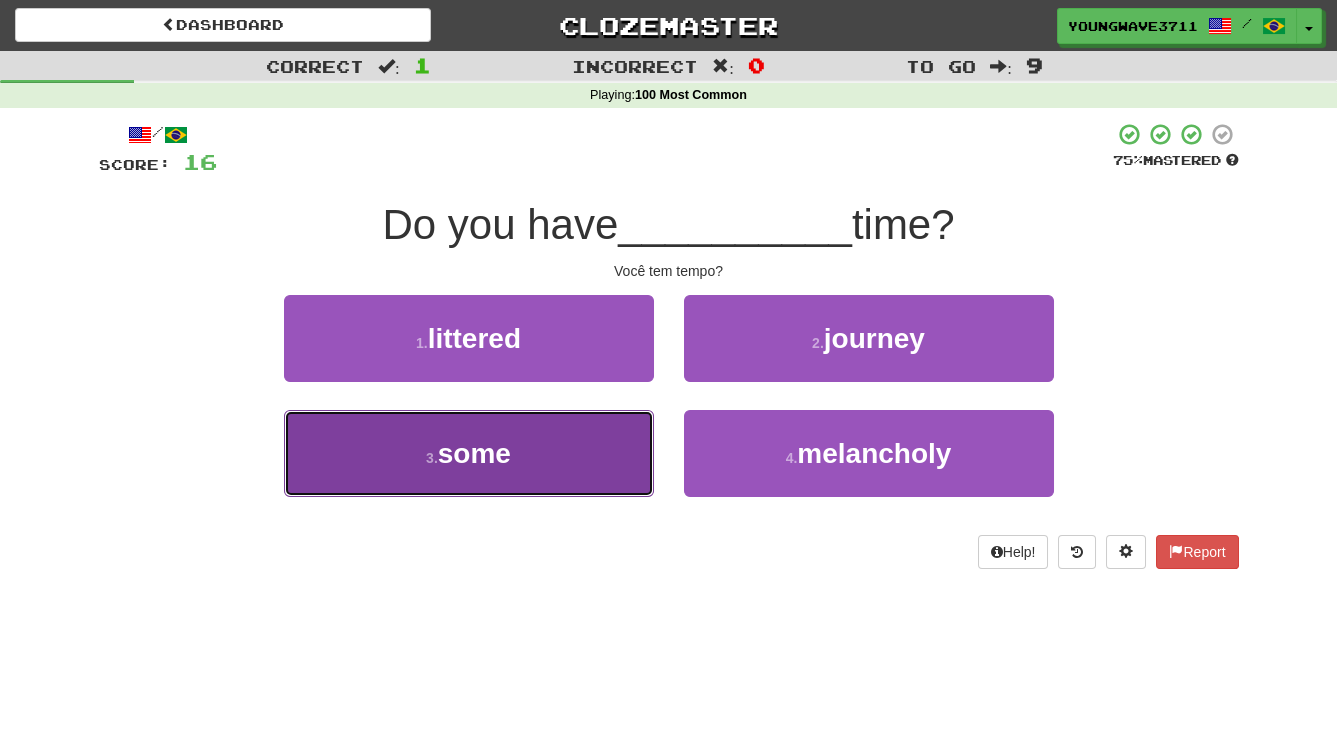 click on "3 .  some" at bounding box center [469, 453] 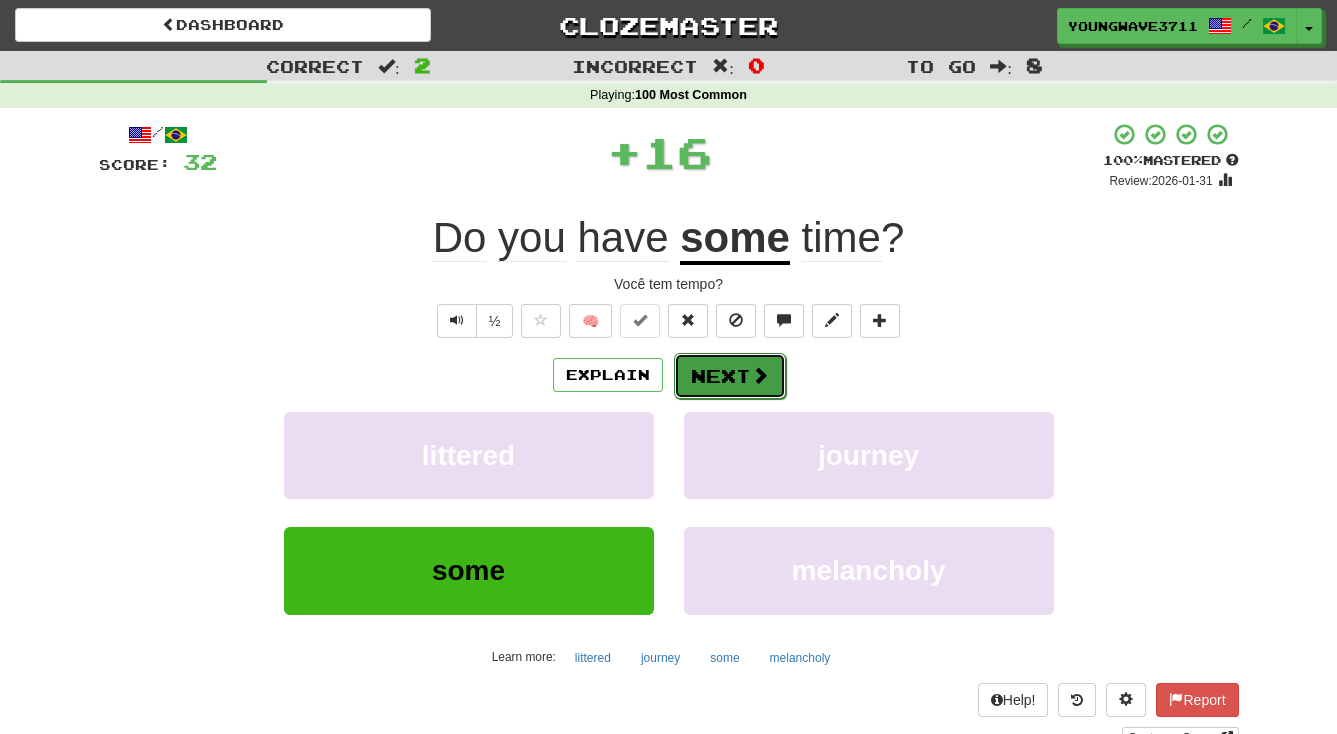 click on "Next" at bounding box center (730, 376) 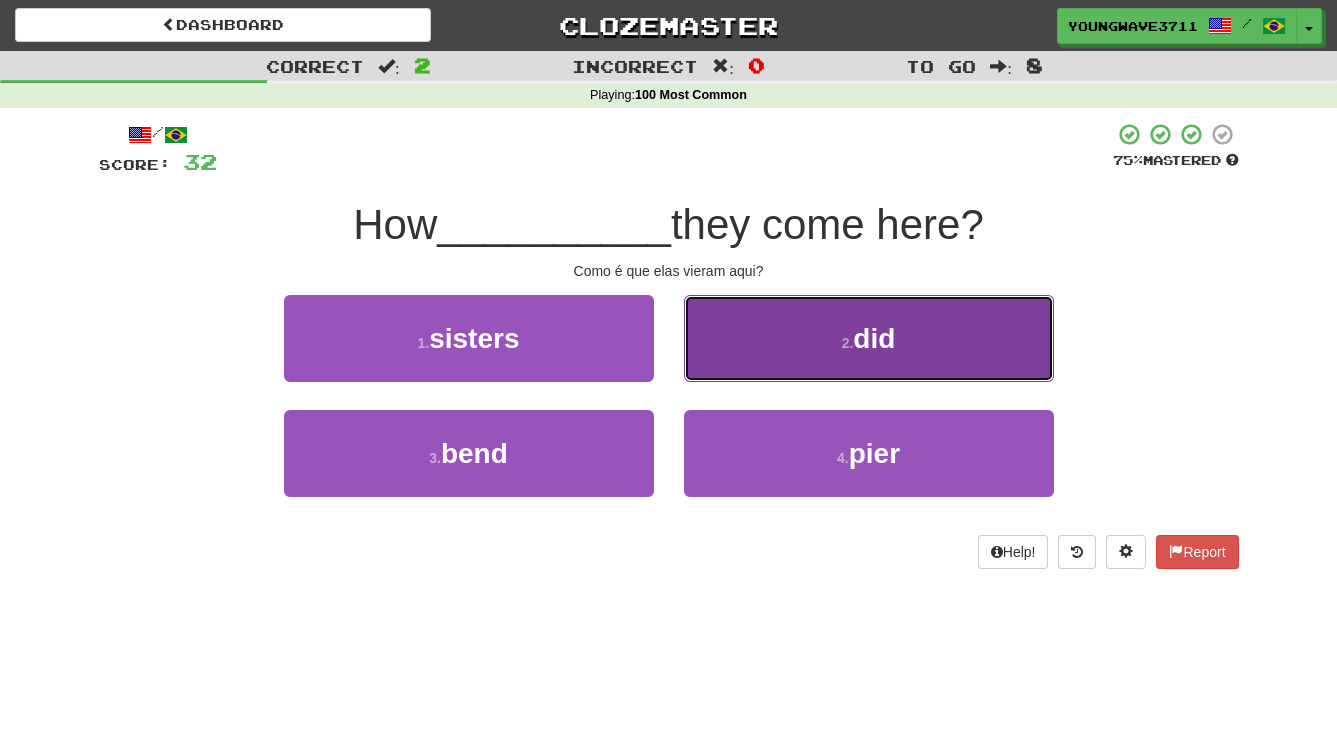 click on "2 .  did" at bounding box center [869, 338] 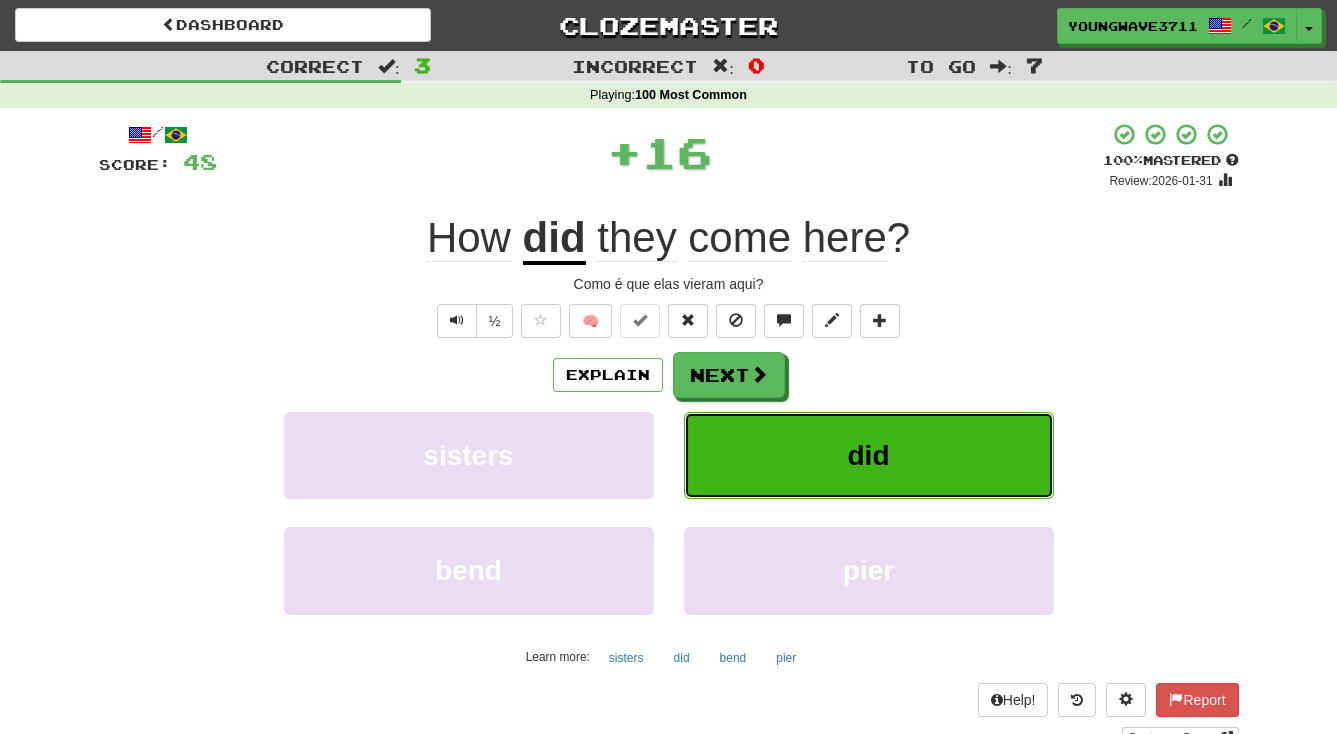 type 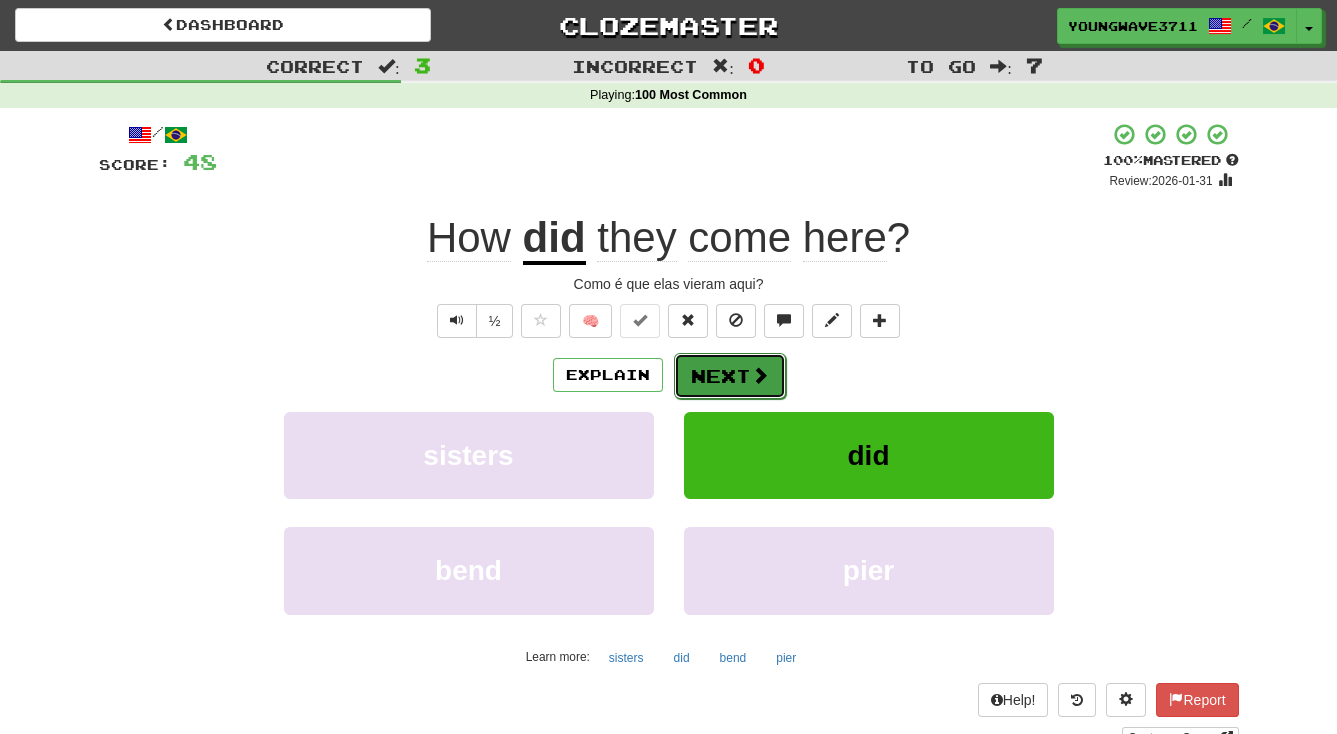 click on "Next" at bounding box center [730, 376] 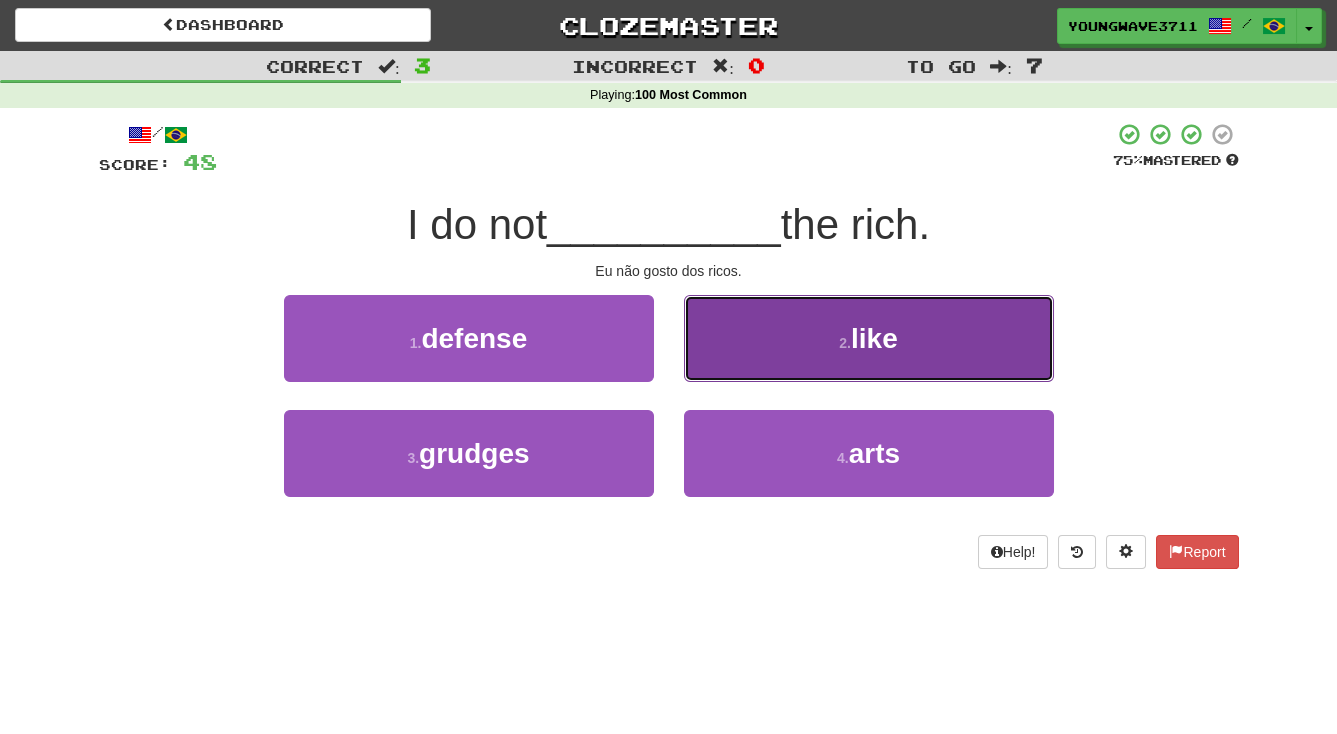 click on "2 .  like" at bounding box center (869, 338) 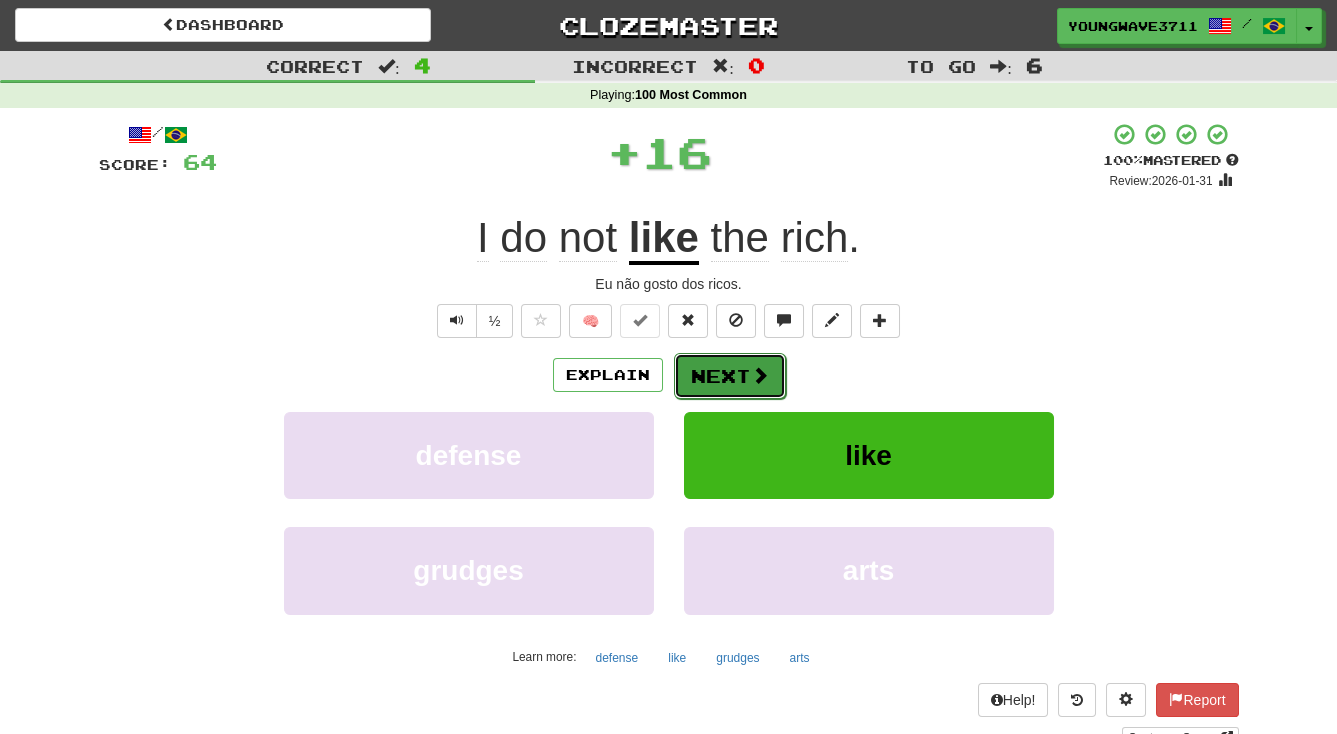 click on "Next" at bounding box center (730, 376) 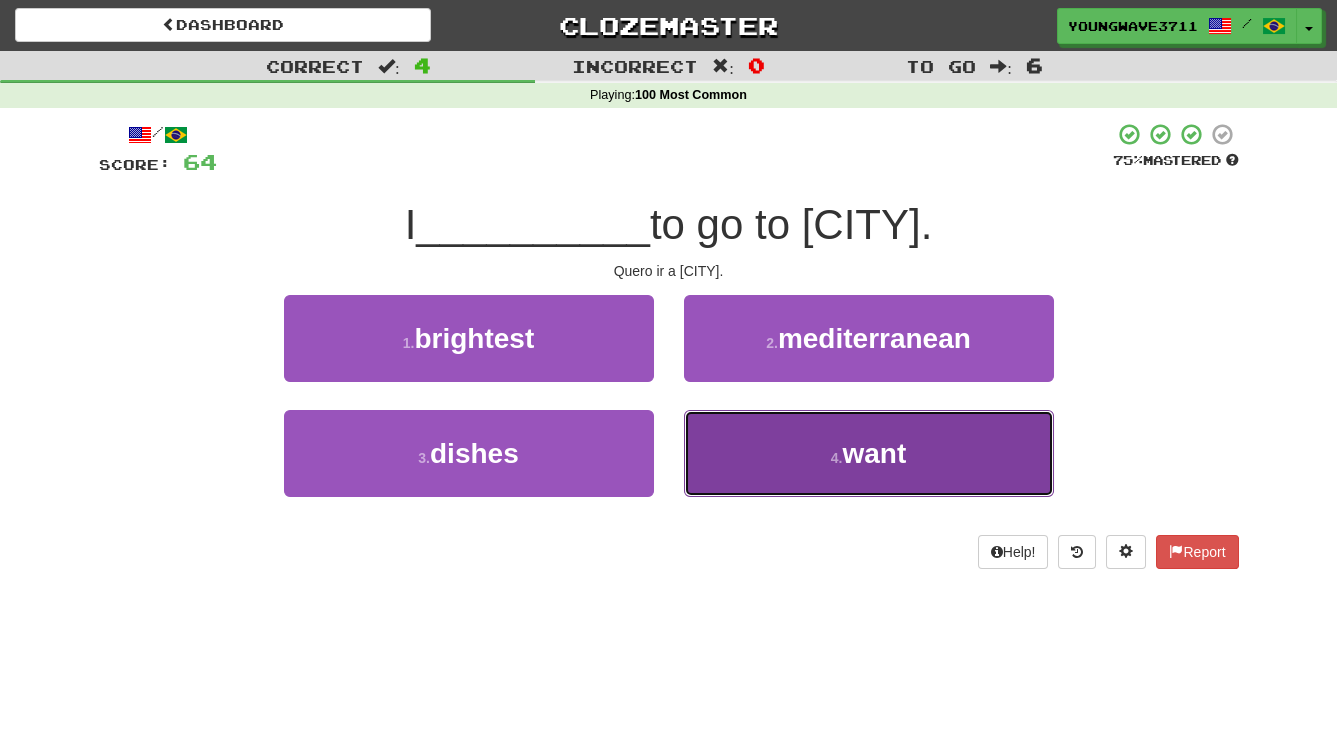 click on "4 .  want" at bounding box center (869, 453) 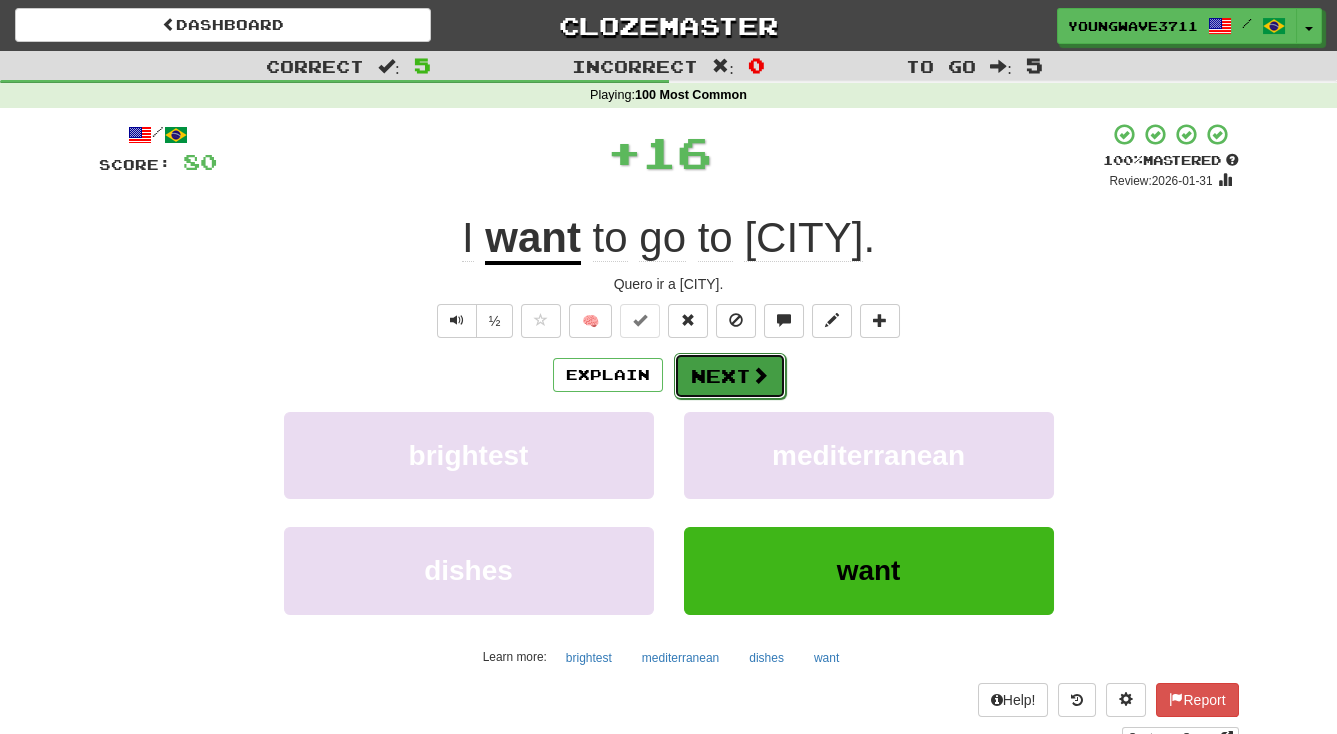 click on "Next" at bounding box center [730, 376] 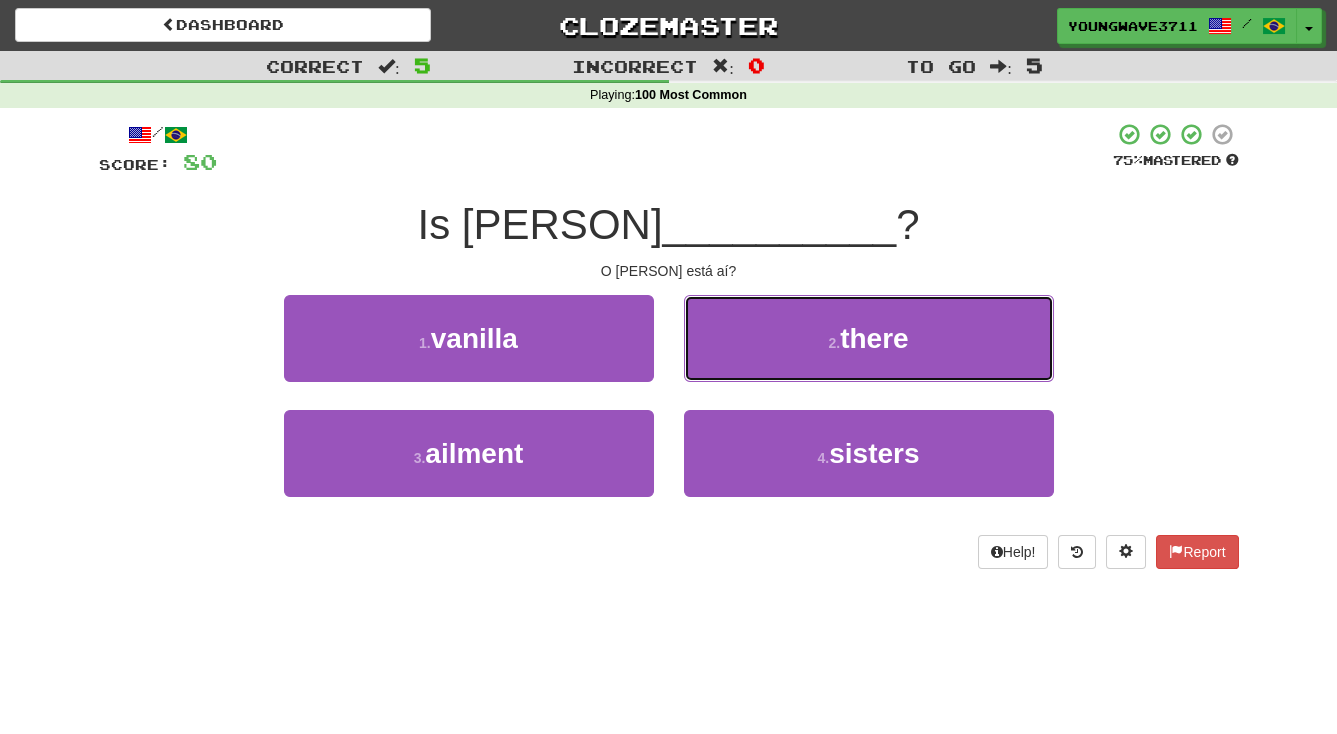 drag, startPoint x: 771, startPoint y: 349, endPoint x: 761, endPoint y: 350, distance: 10.049875 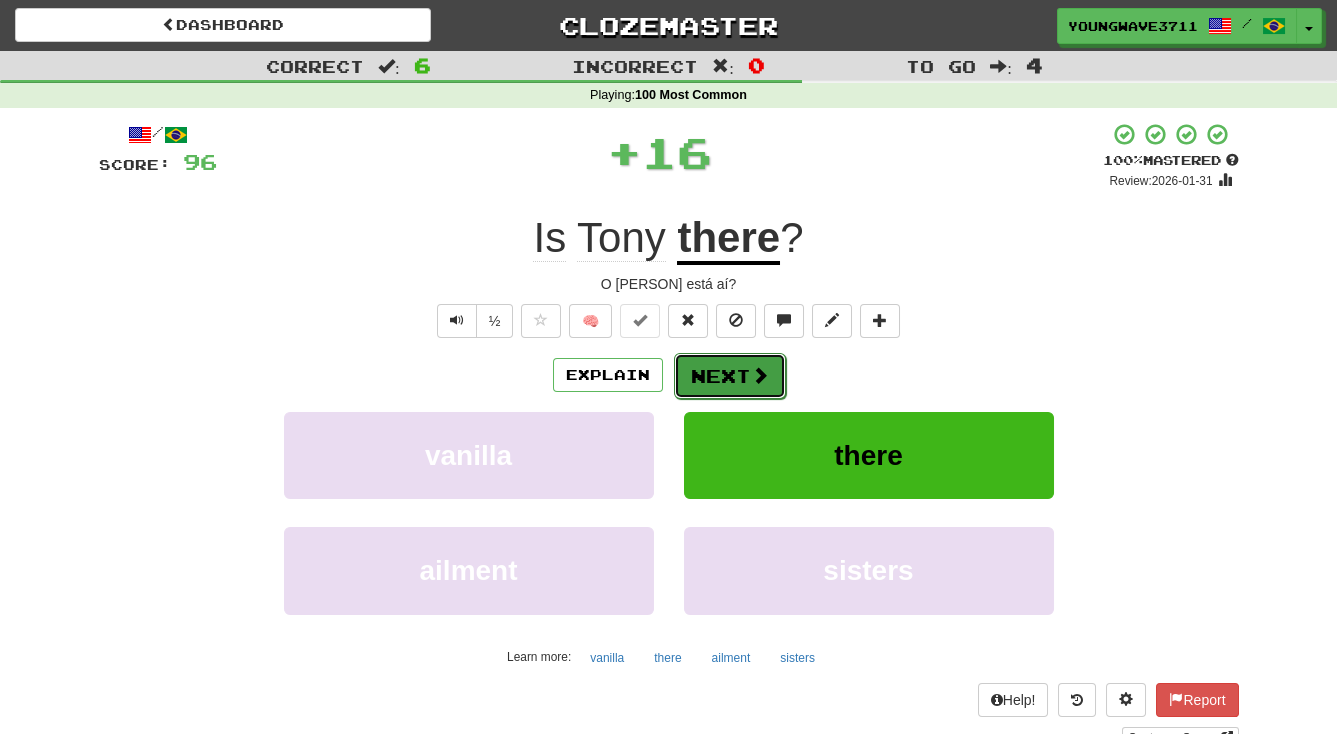 click on "Next" at bounding box center (730, 376) 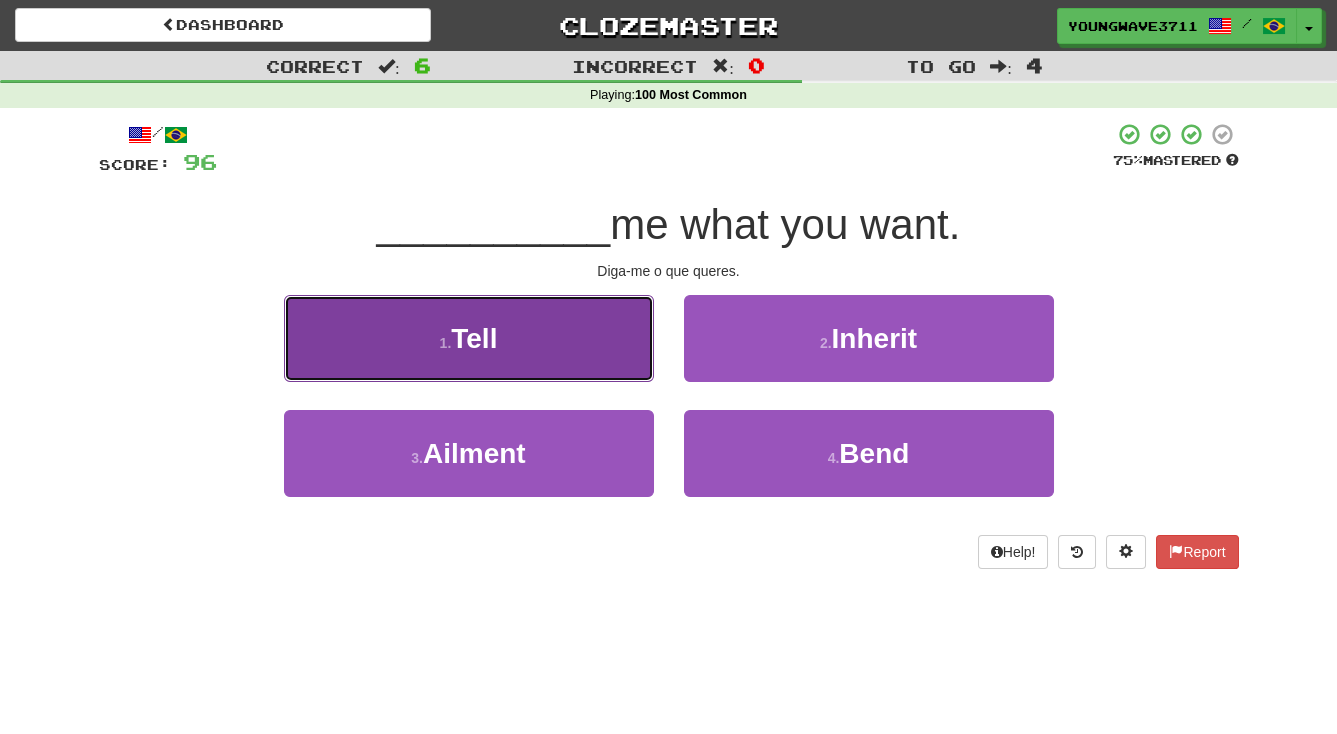 click on "1 .  Tell" at bounding box center (469, 338) 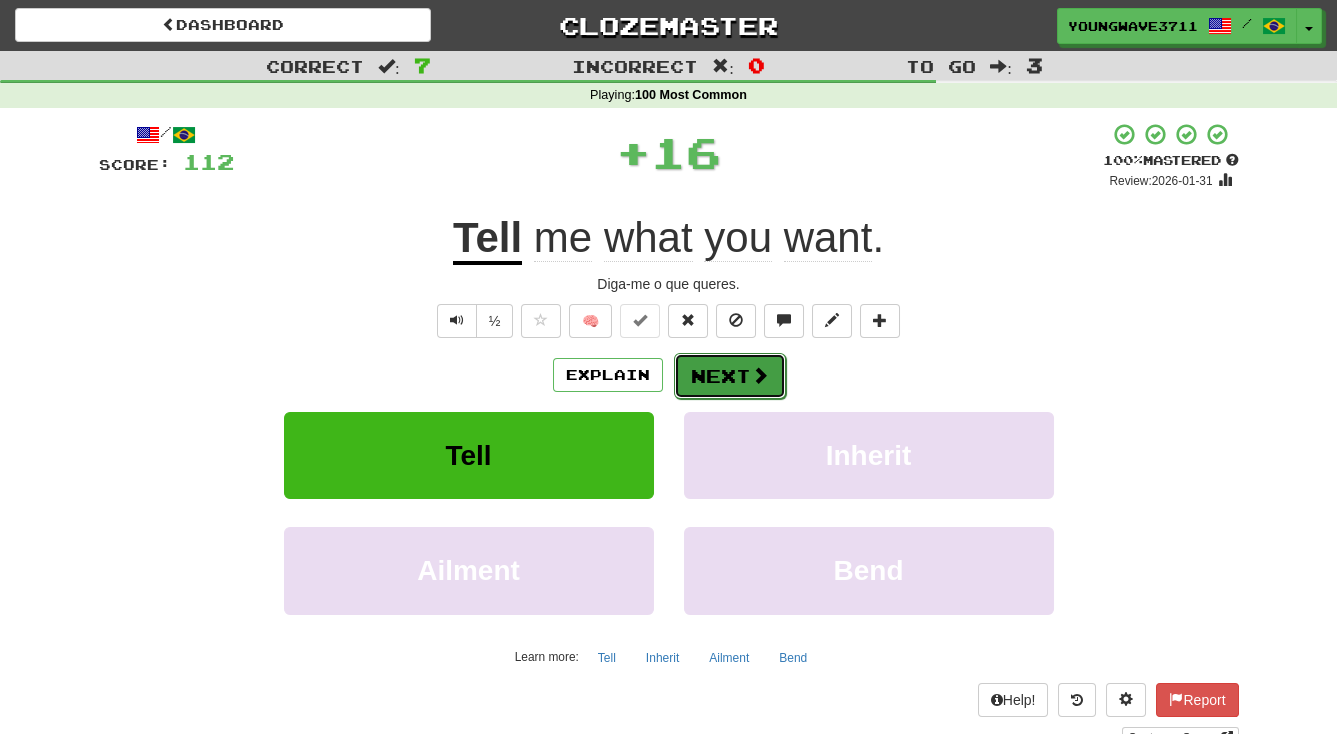 click on "Next" at bounding box center (730, 376) 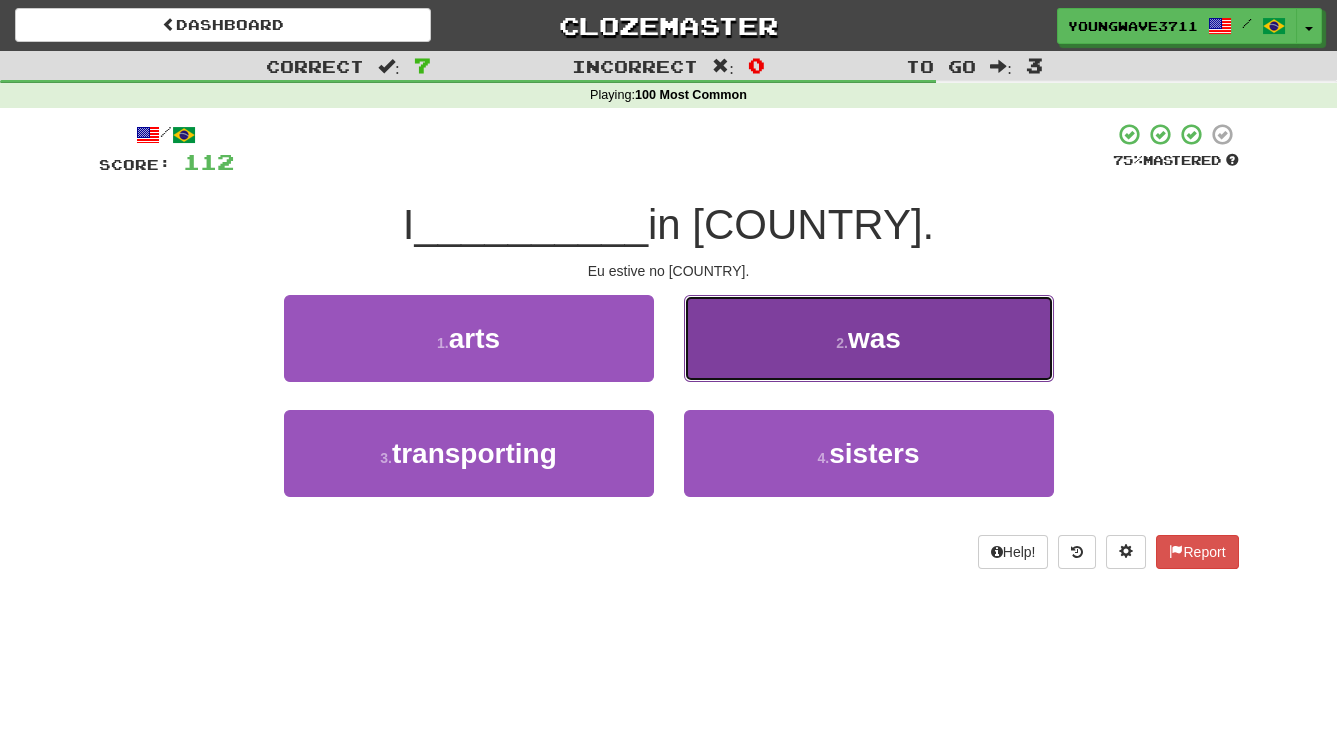 click on "2 .  was" at bounding box center (869, 338) 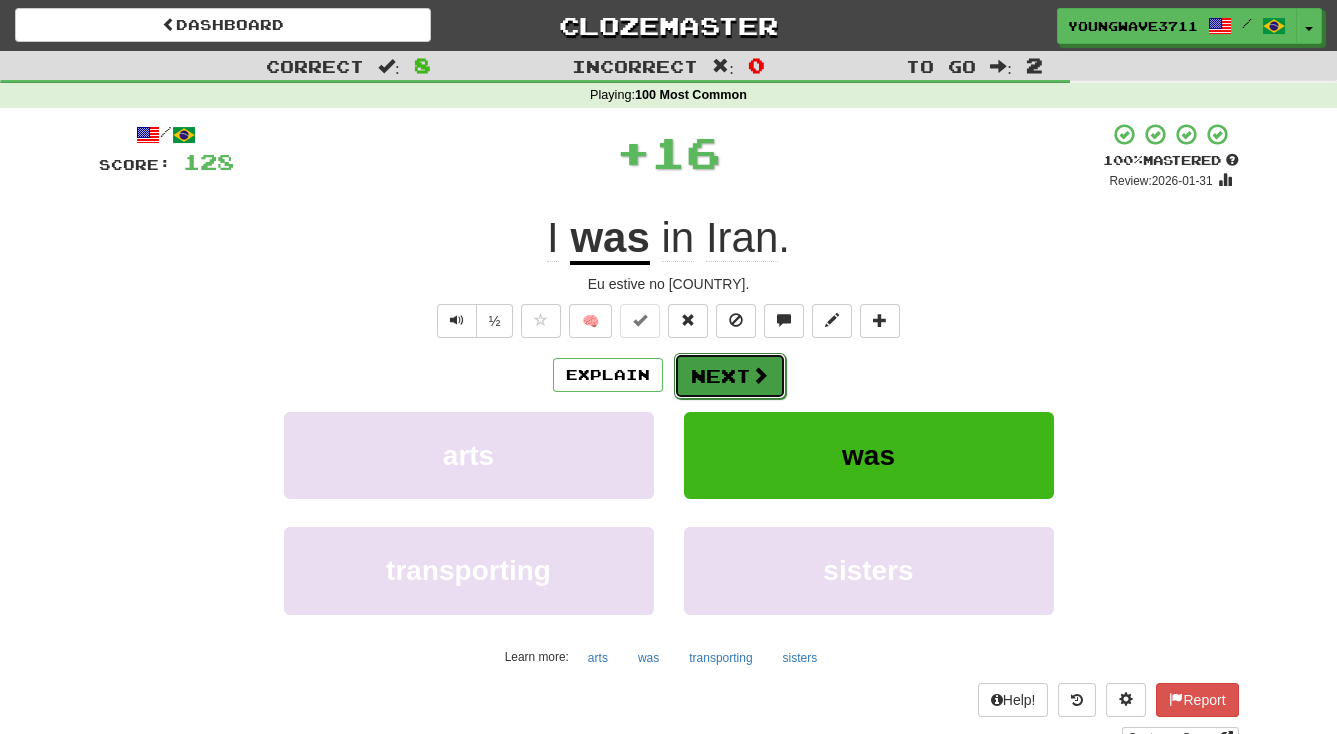 click on "Next" at bounding box center [730, 376] 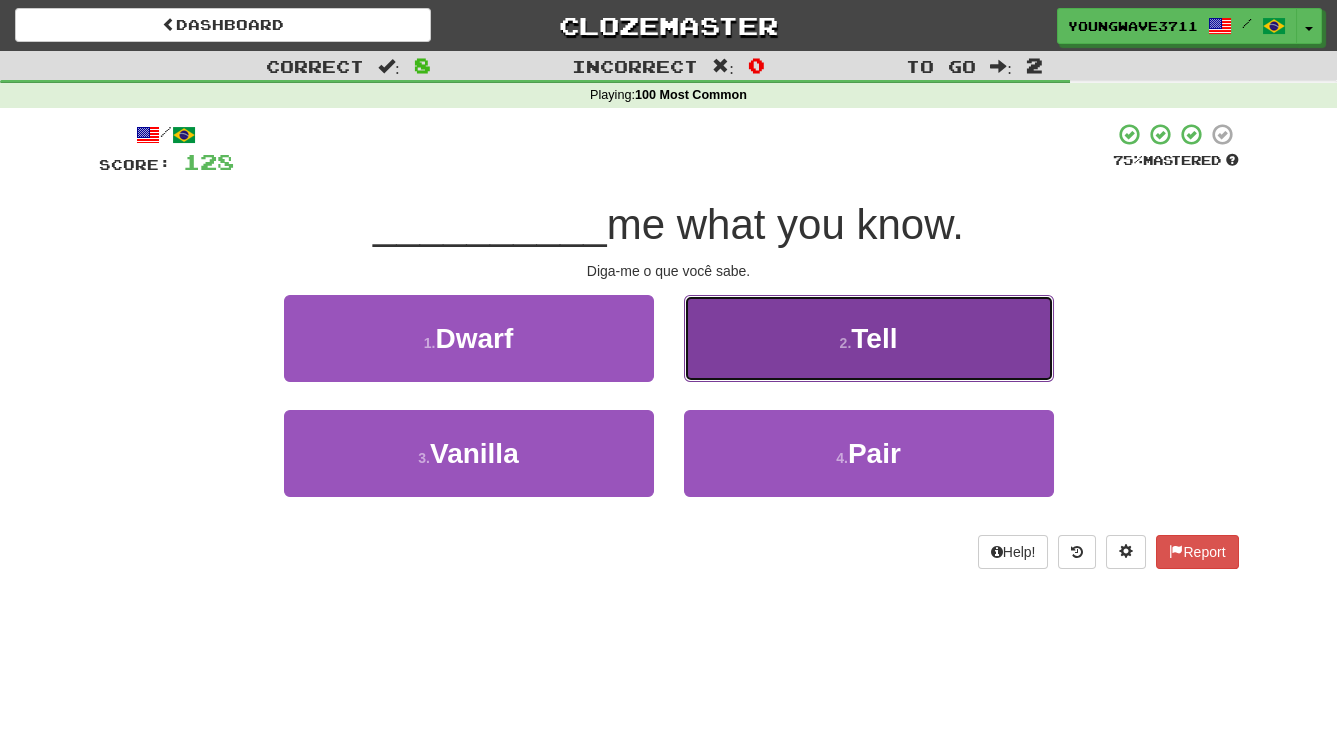 click on "2 .  Tell" at bounding box center (869, 338) 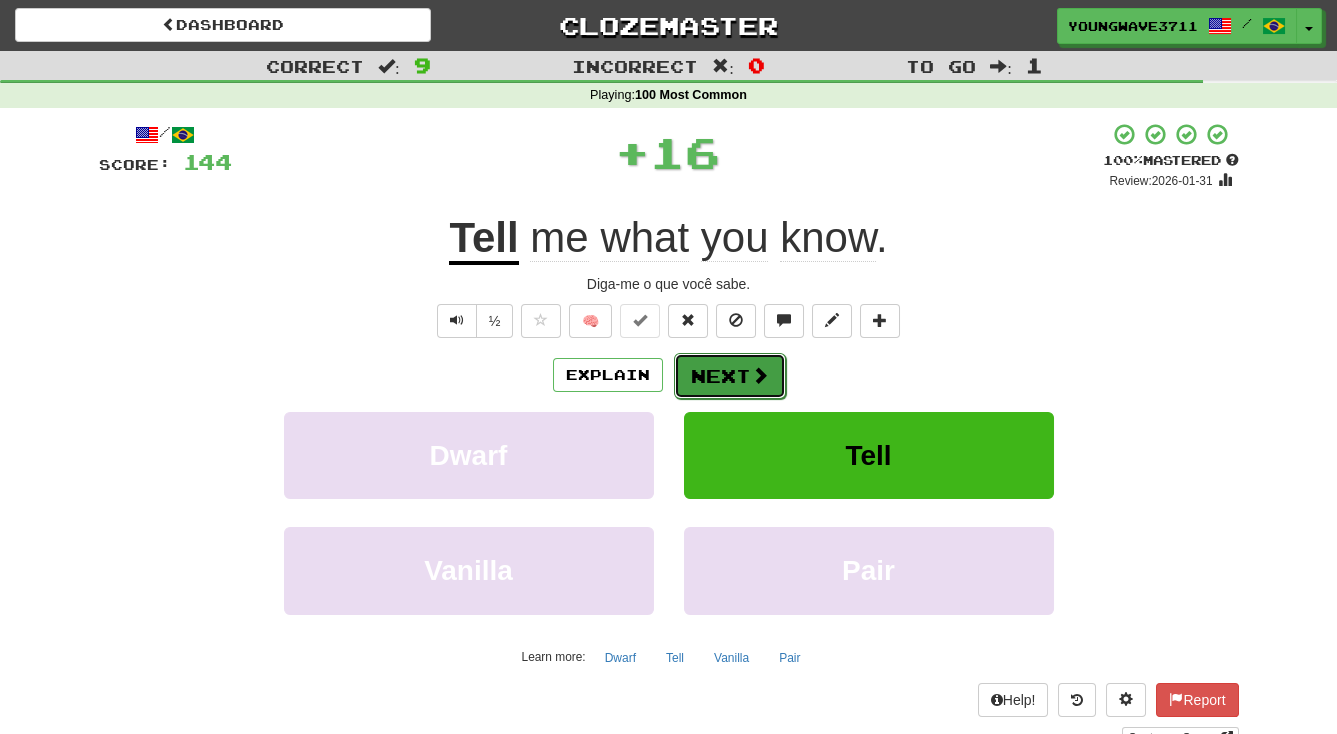 click on "Next" at bounding box center (730, 376) 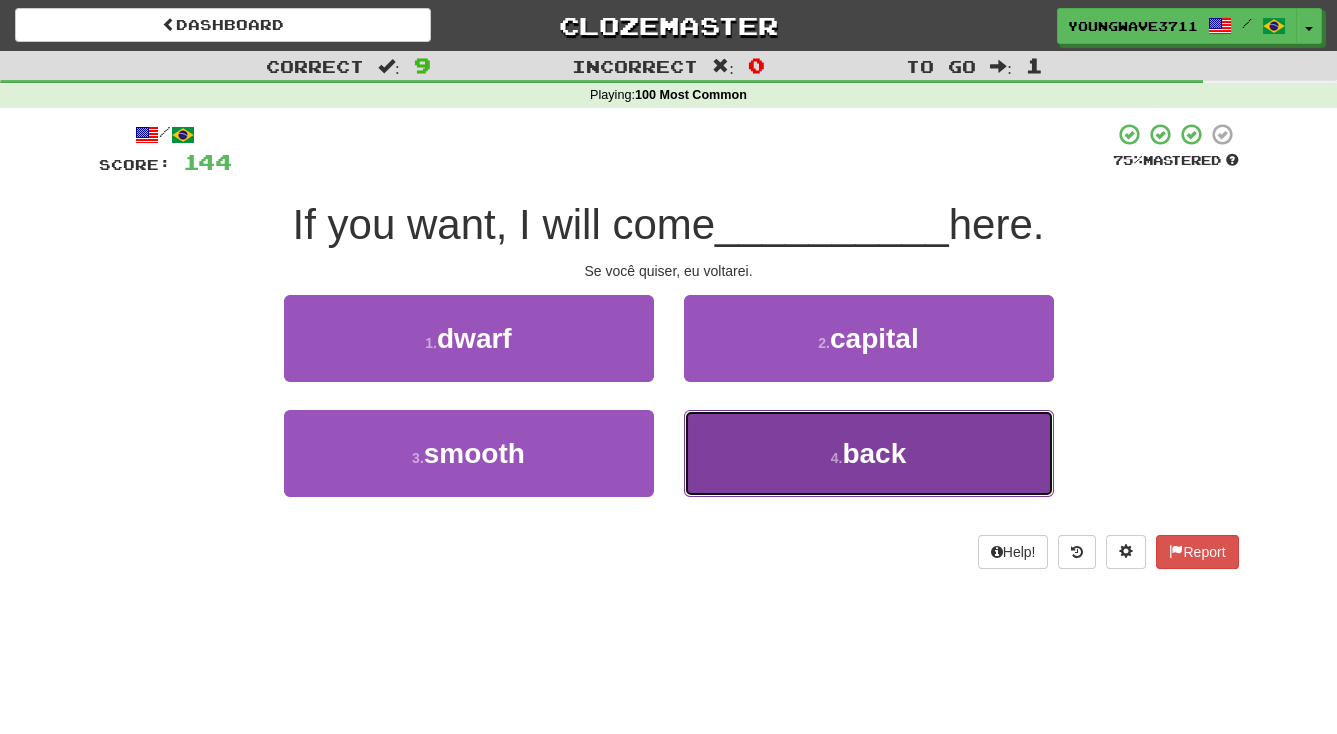click on "4 .  back" at bounding box center (869, 453) 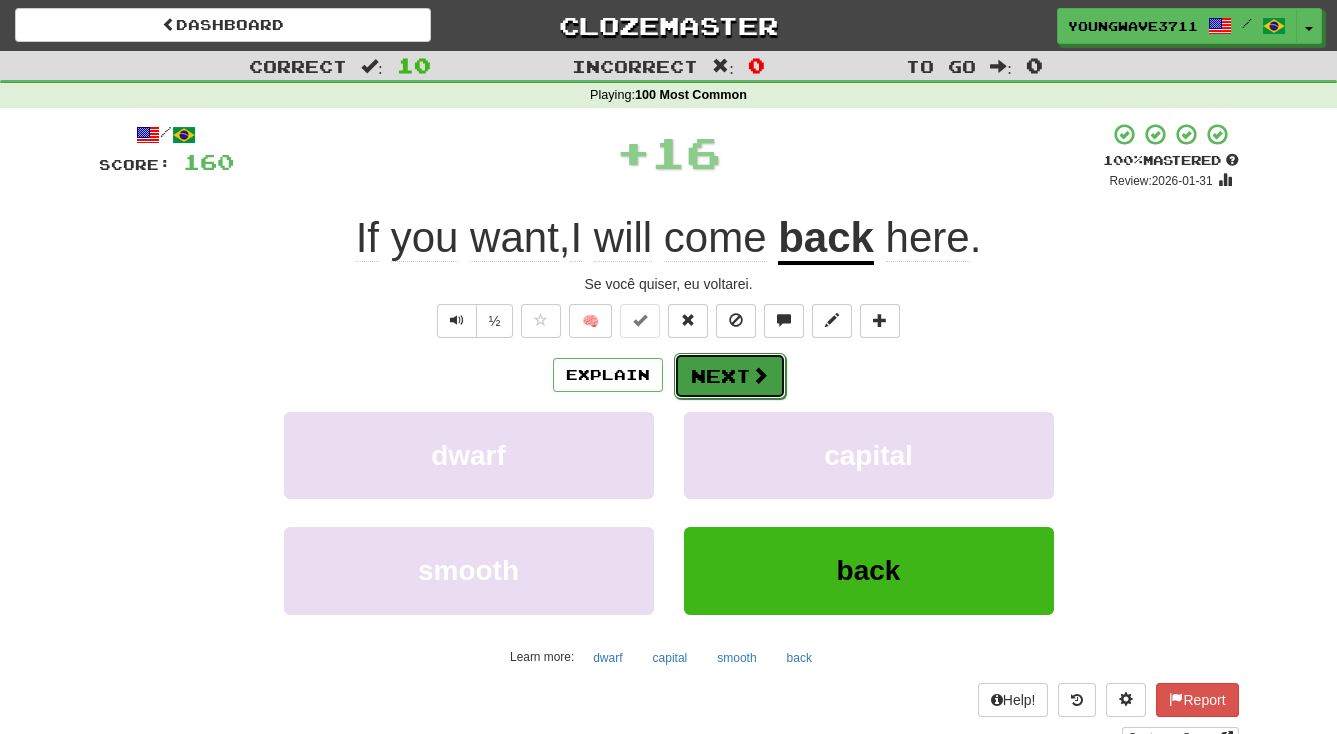 click on "Next" at bounding box center (730, 376) 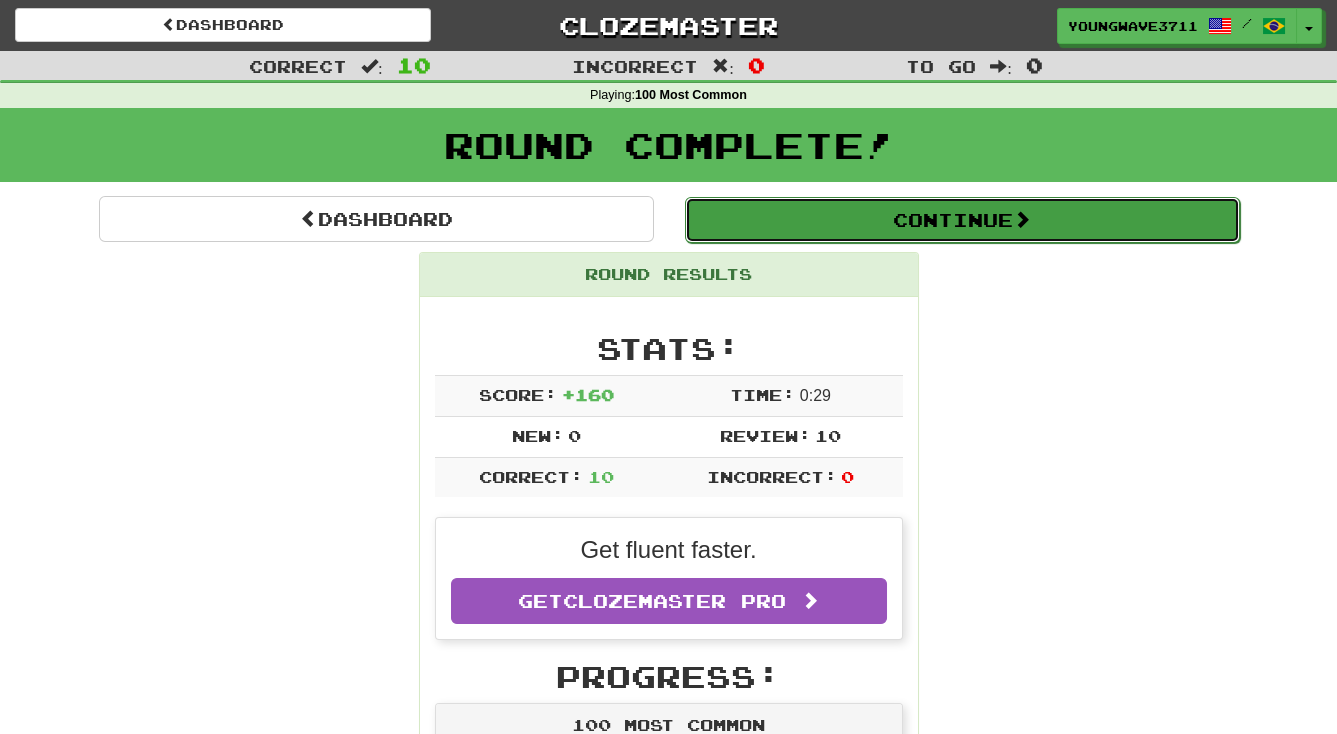 click on "Continue" at bounding box center [962, 220] 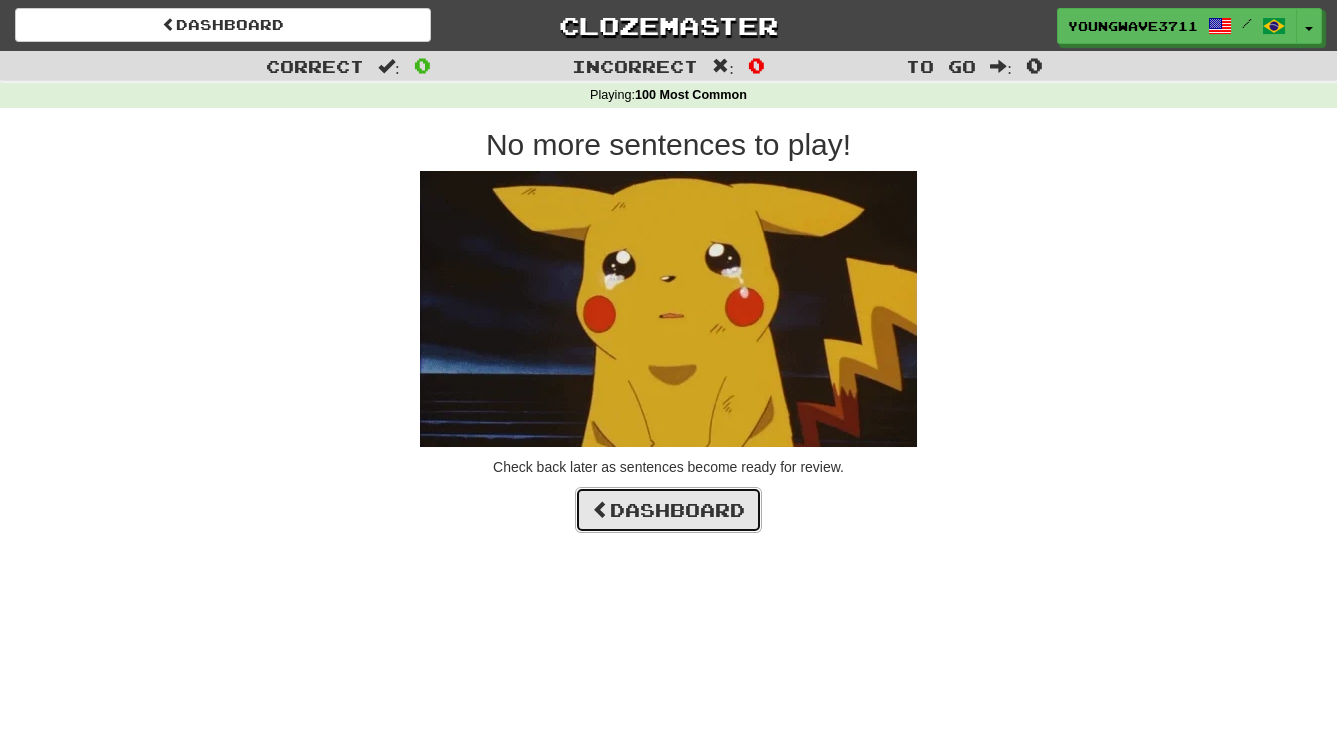 click on "Dashboard" at bounding box center [668, 510] 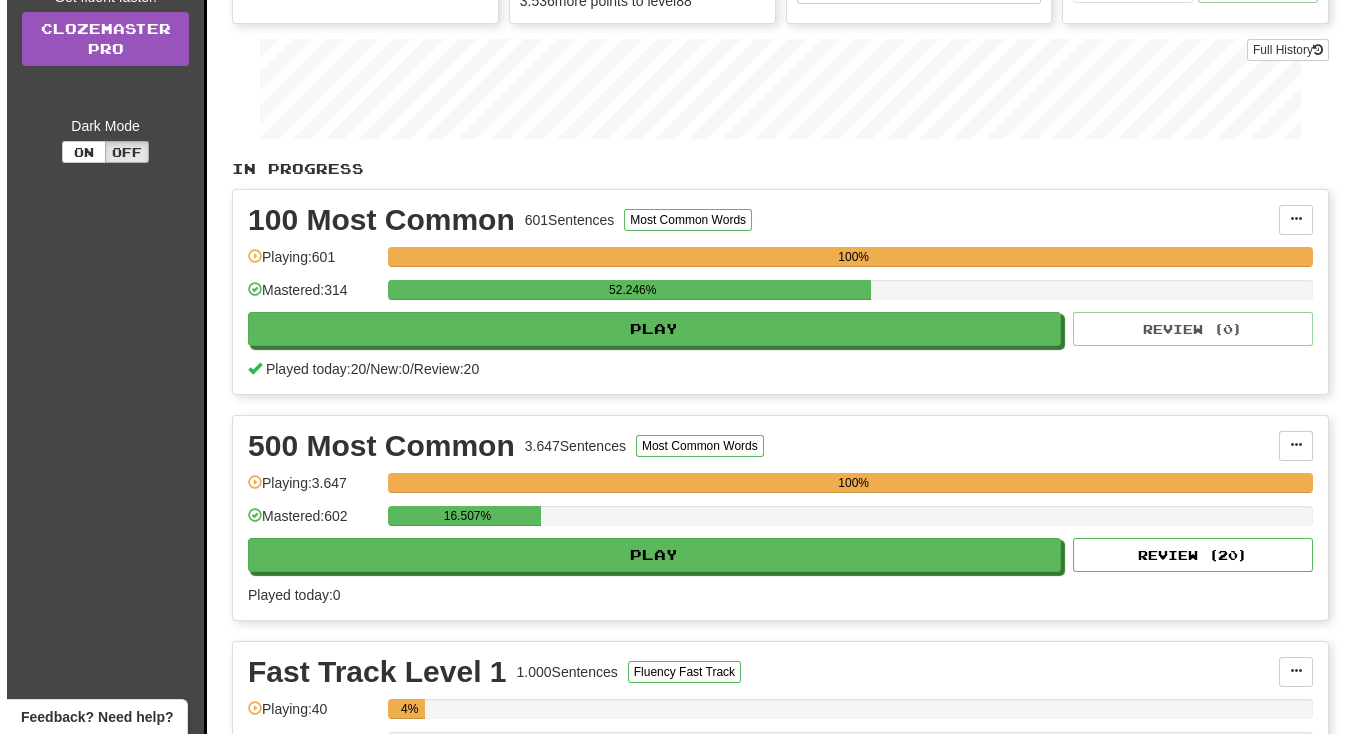 scroll, scrollTop: 363, scrollLeft: 0, axis: vertical 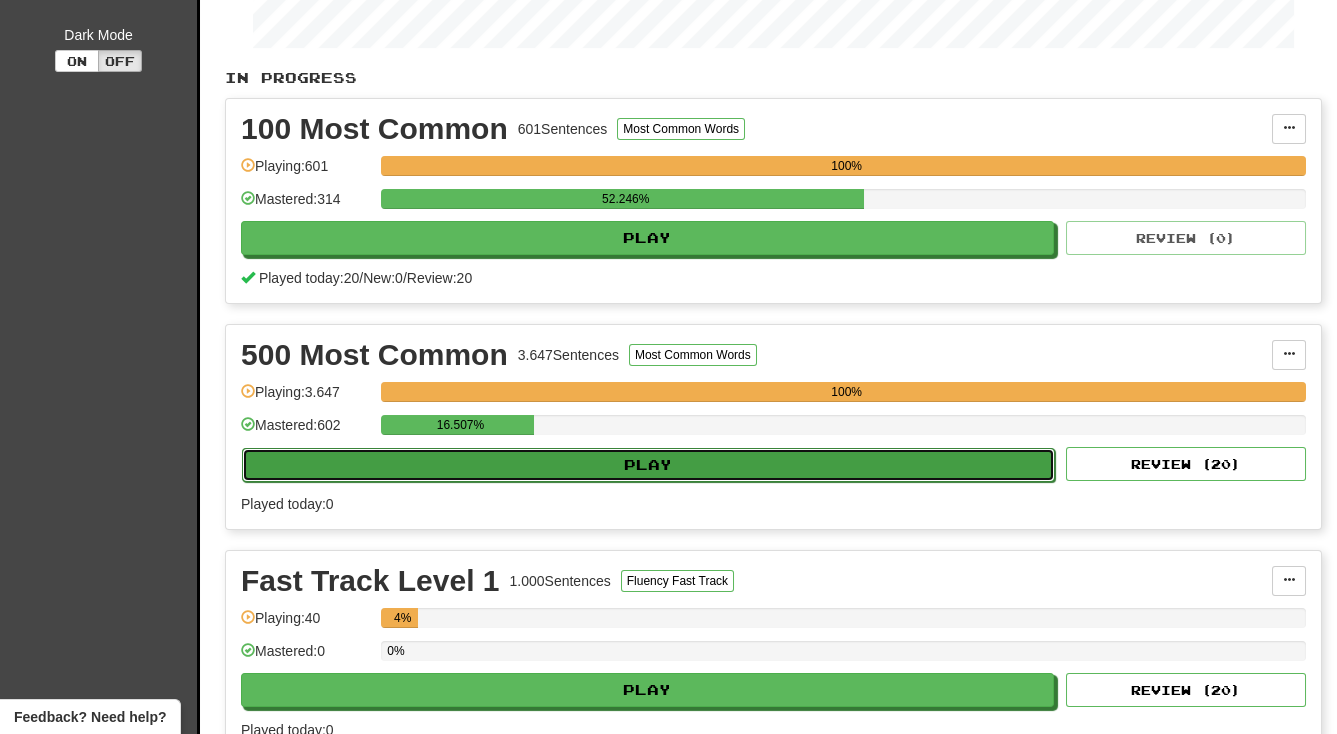click on "Play" at bounding box center [648, 465] 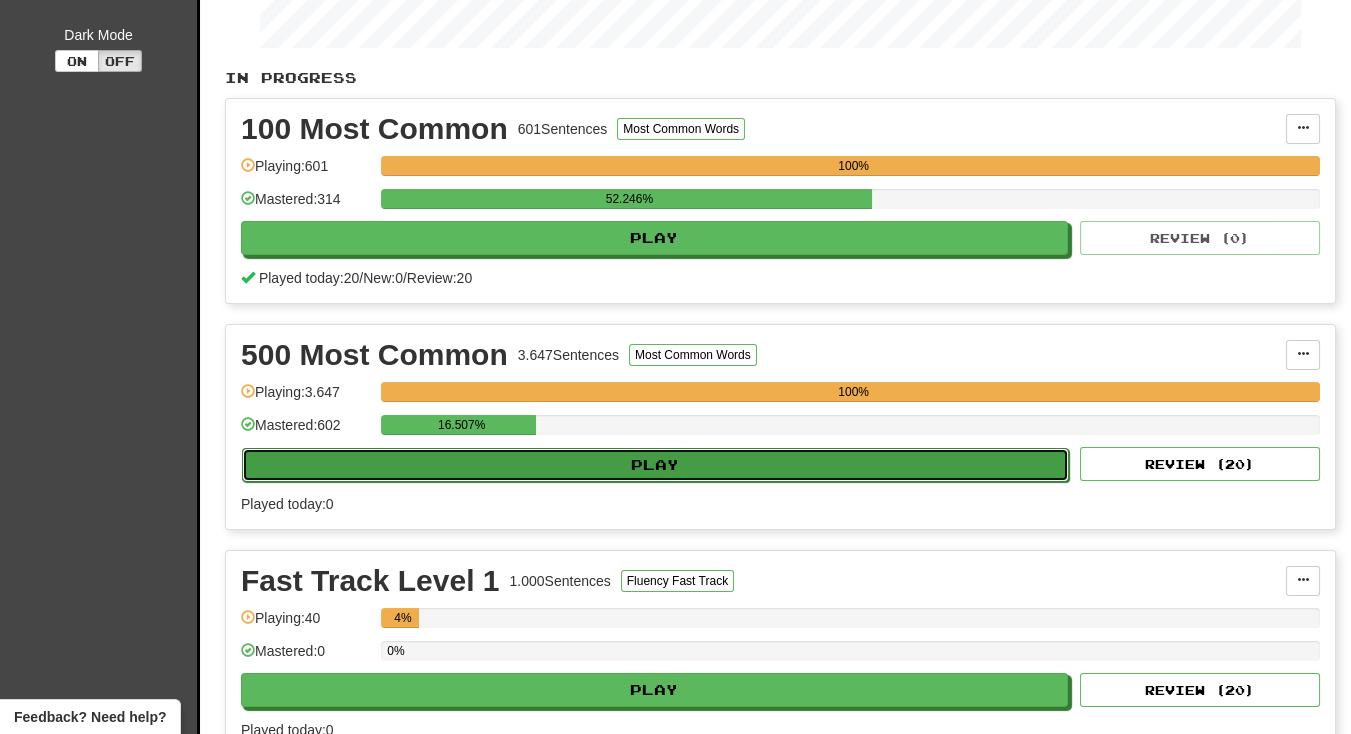 select on "**" 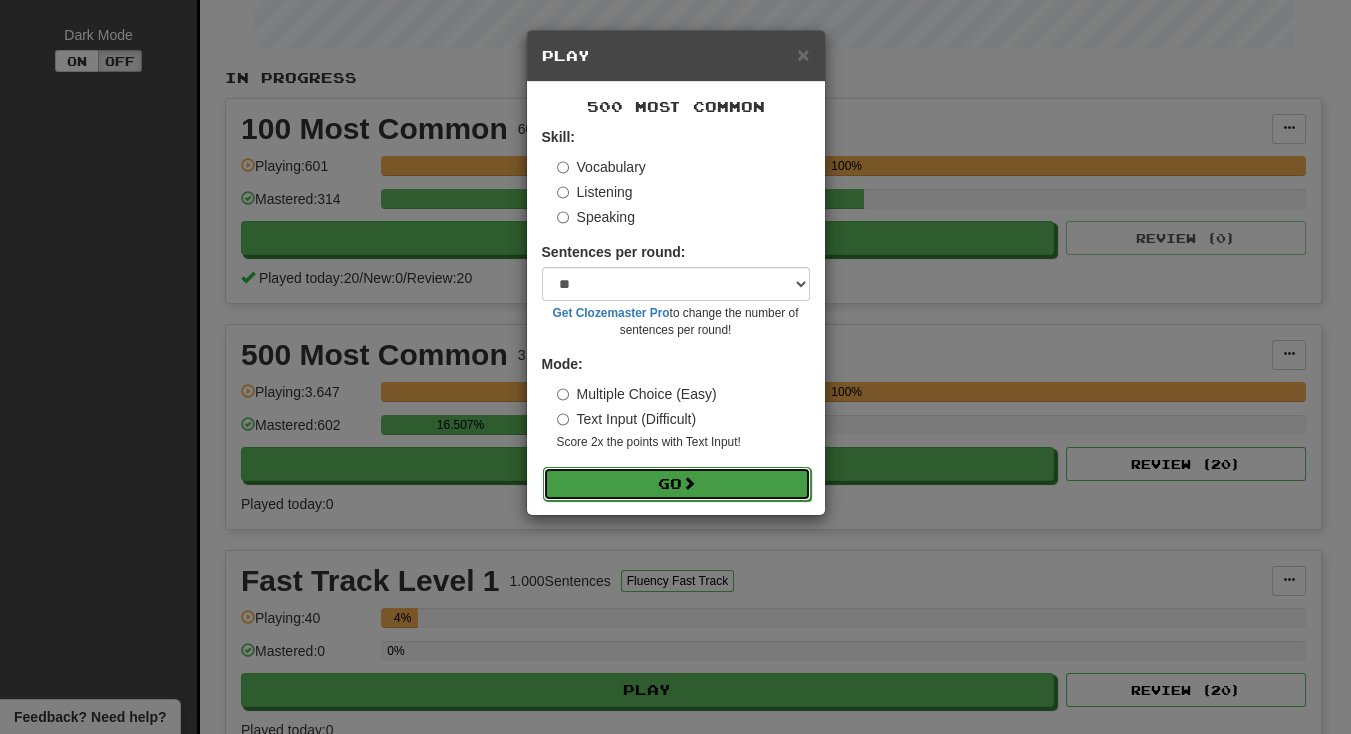 click on "Go" at bounding box center (677, 484) 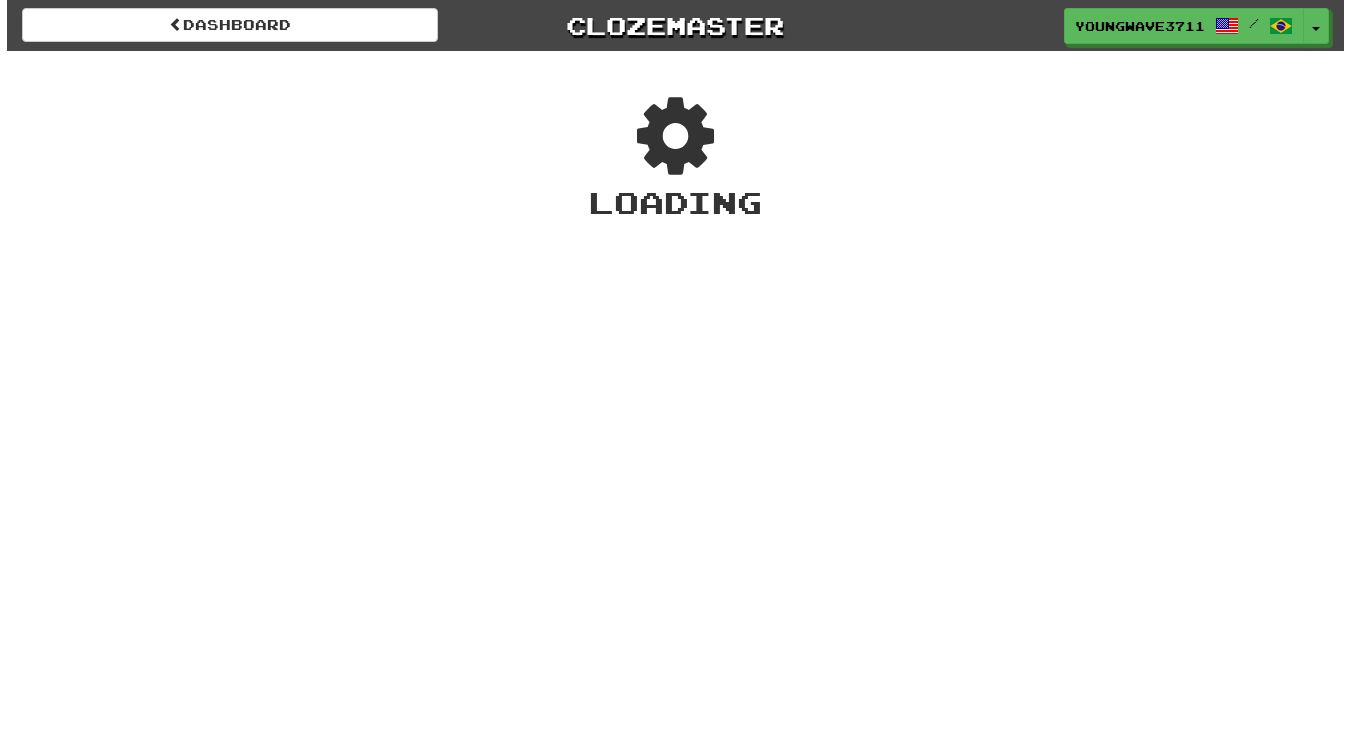 scroll, scrollTop: 0, scrollLeft: 0, axis: both 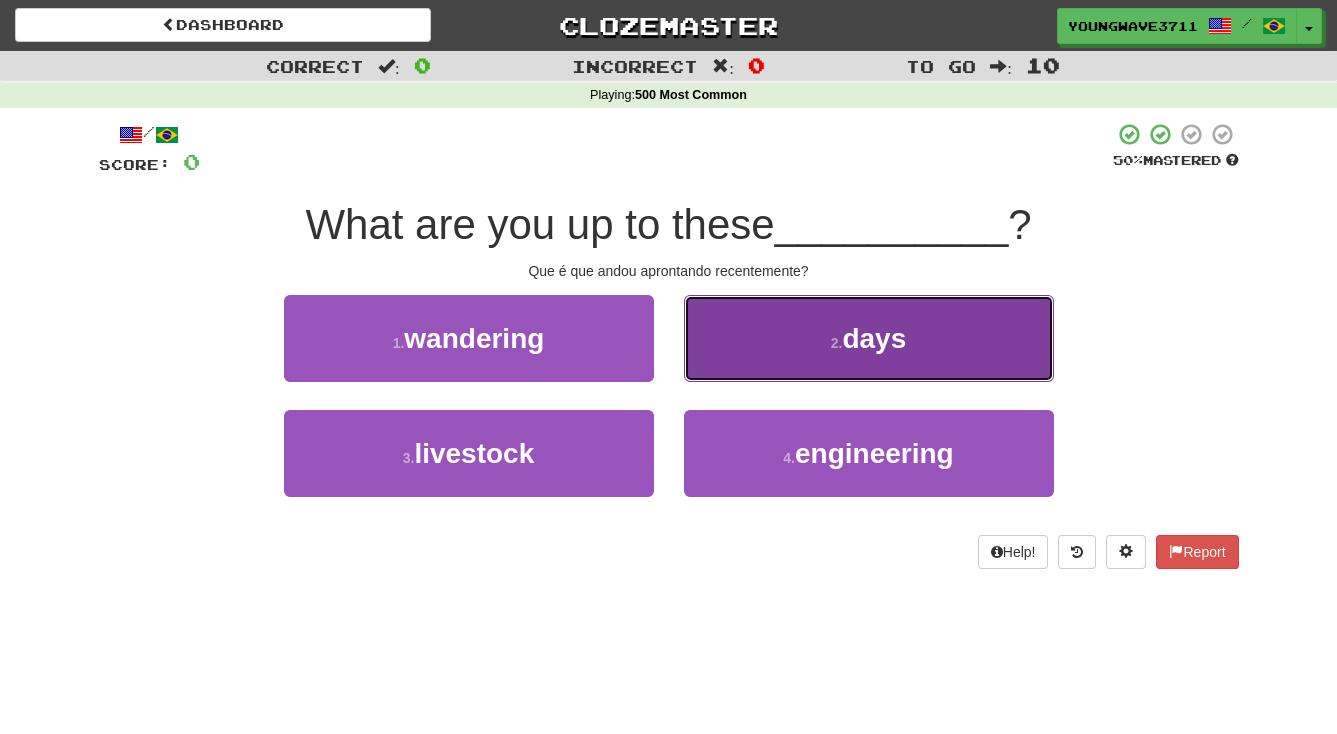 click on "2 .  days" at bounding box center (869, 338) 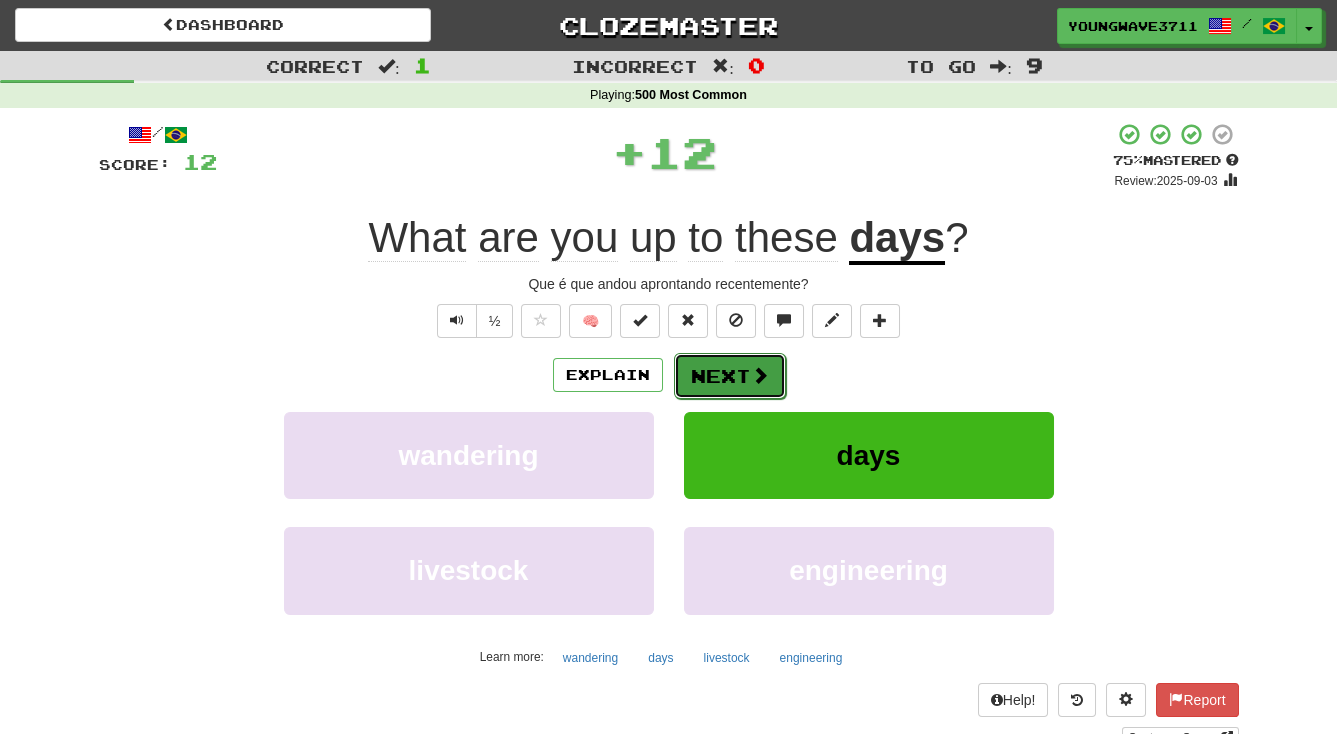click on "Next" at bounding box center (730, 376) 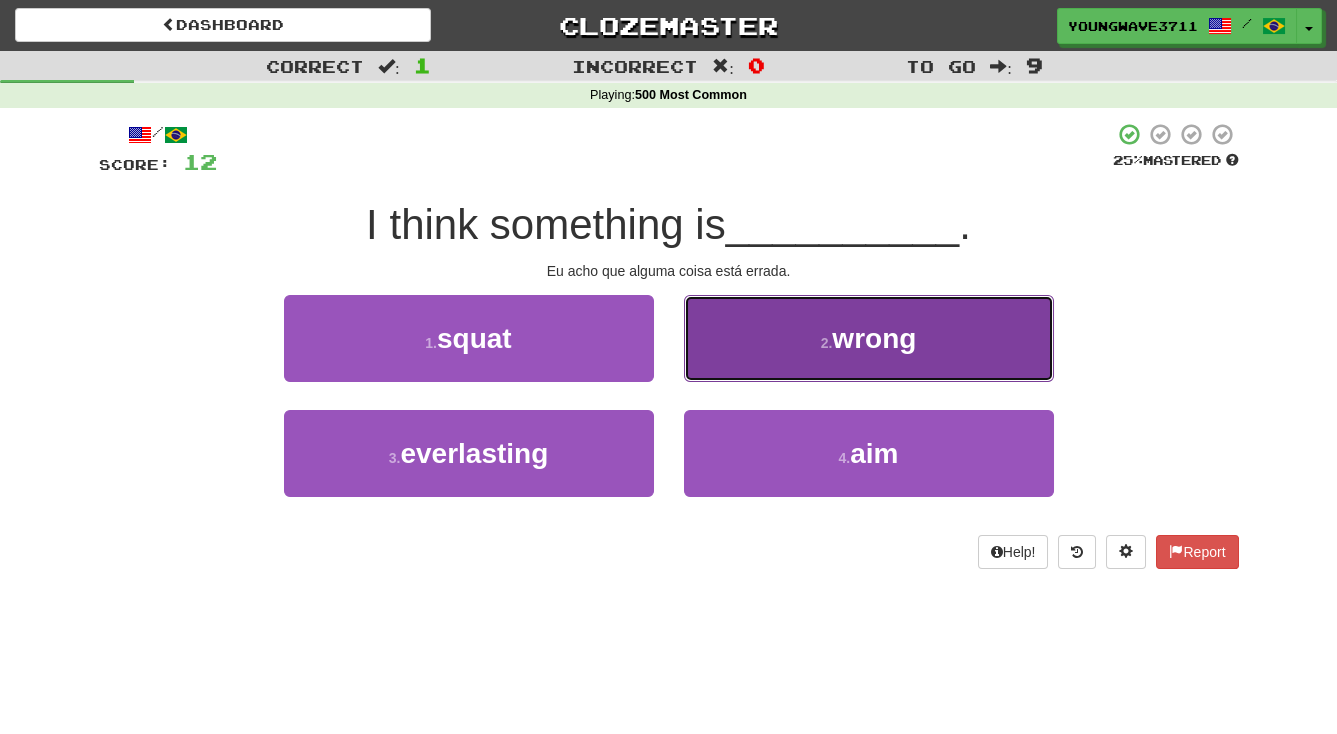 click on "2 .  wrong" at bounding box center (869, 338) 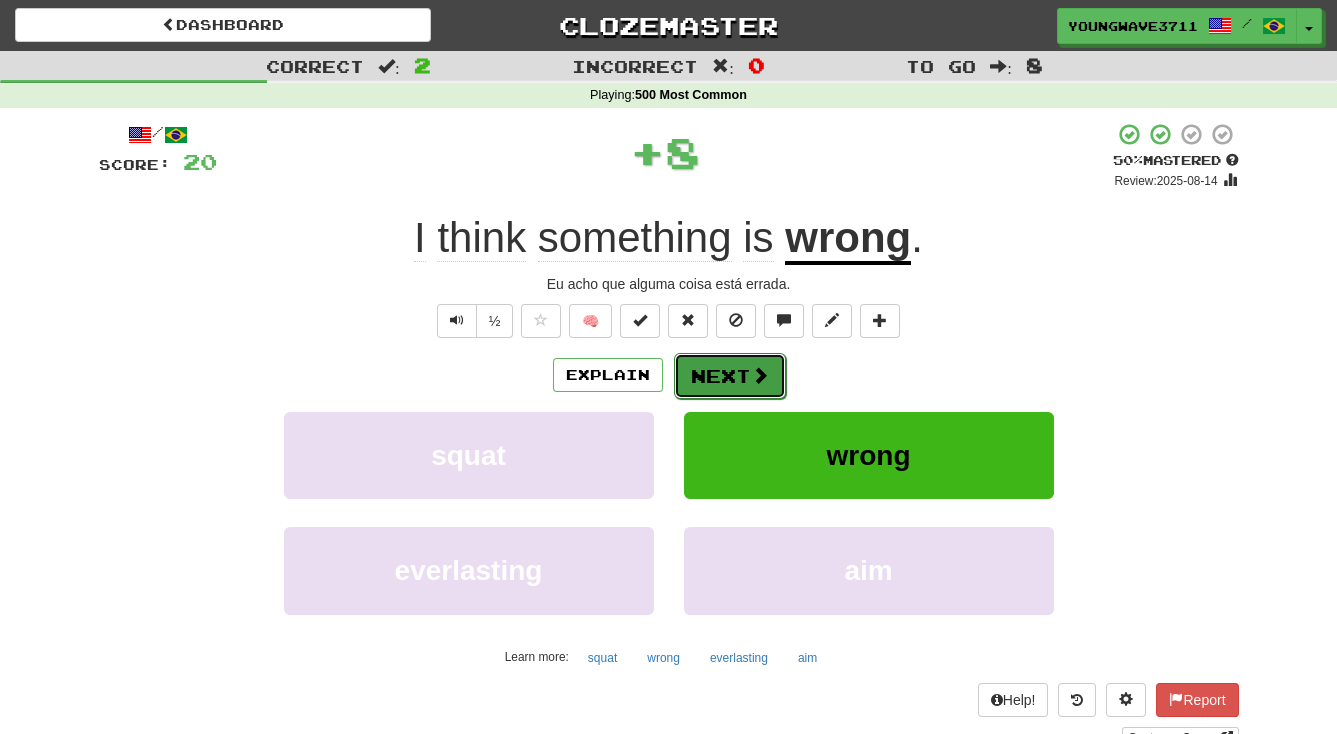 click on "Next" at bounding box center [730, 376] 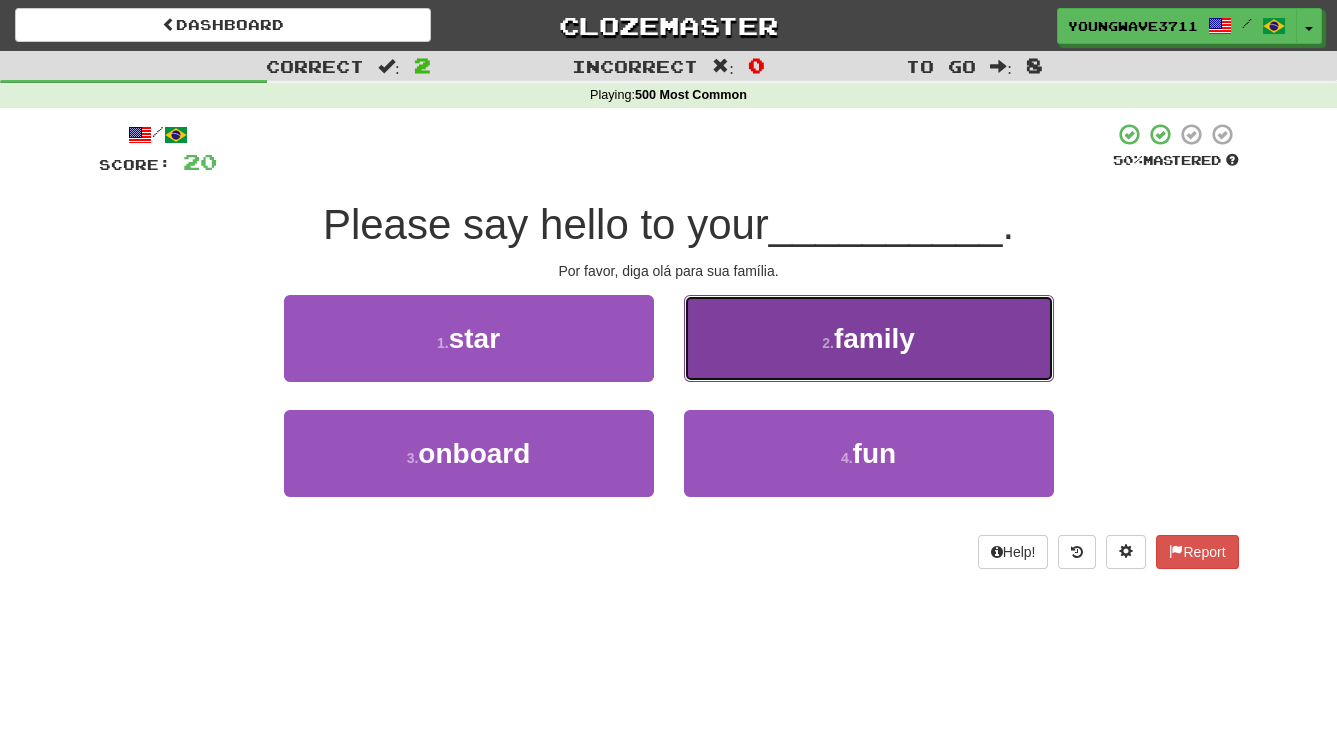click on "2 .  family" at bounding box center [869, 338] 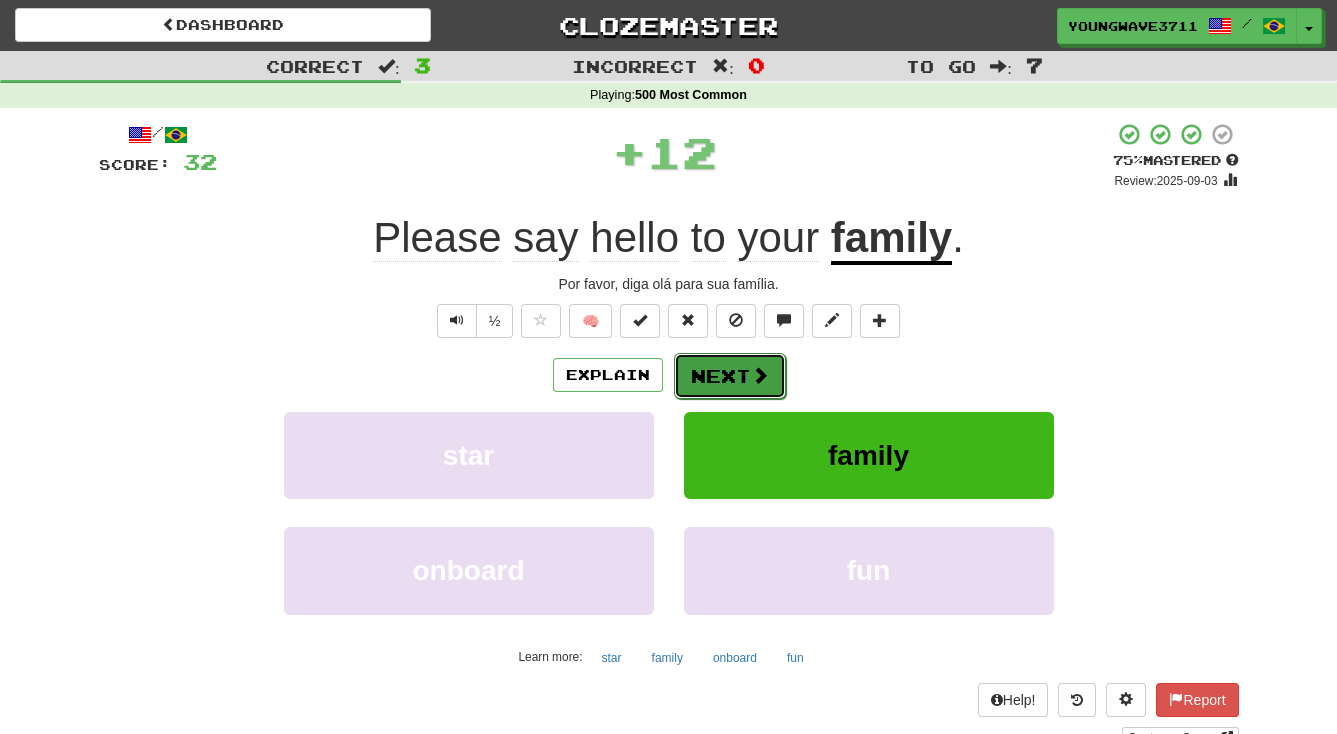 click on "Next" at bounding box center [730, 376] 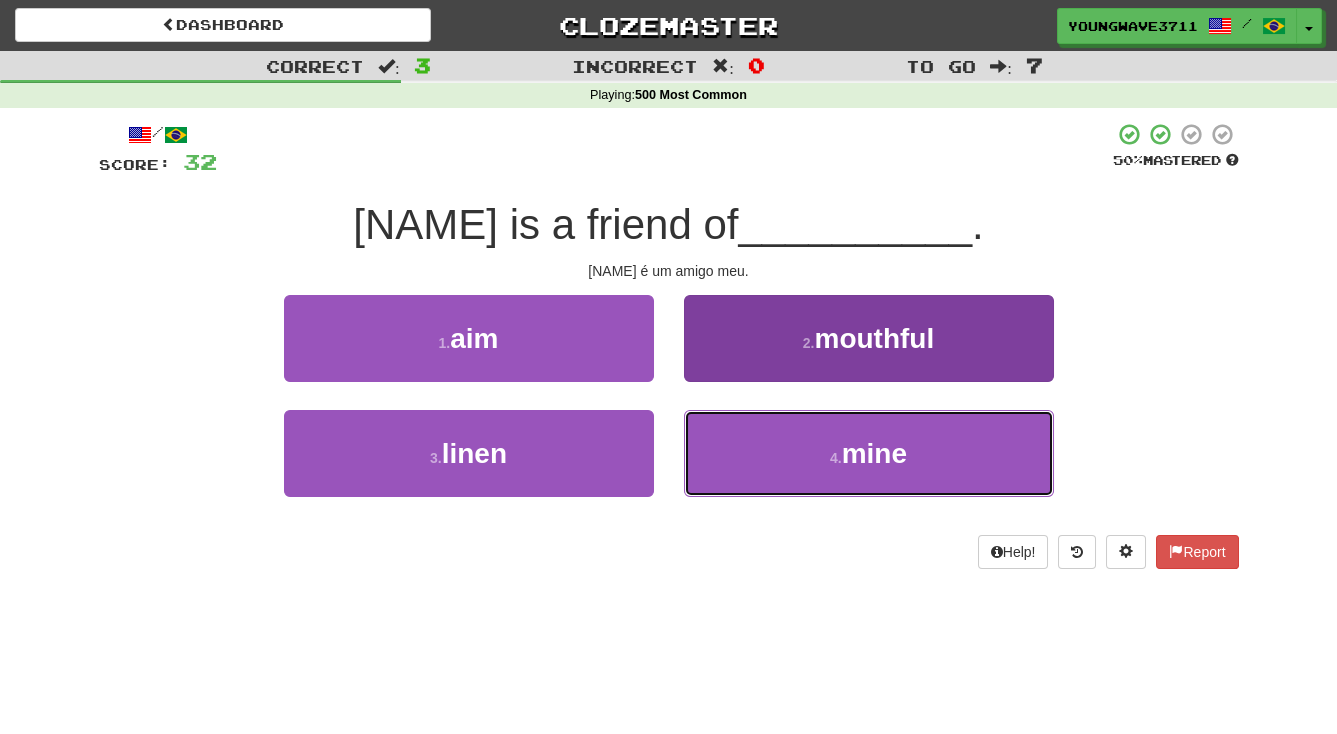 click on "4 .  mine" at bounding box center (869, 453) 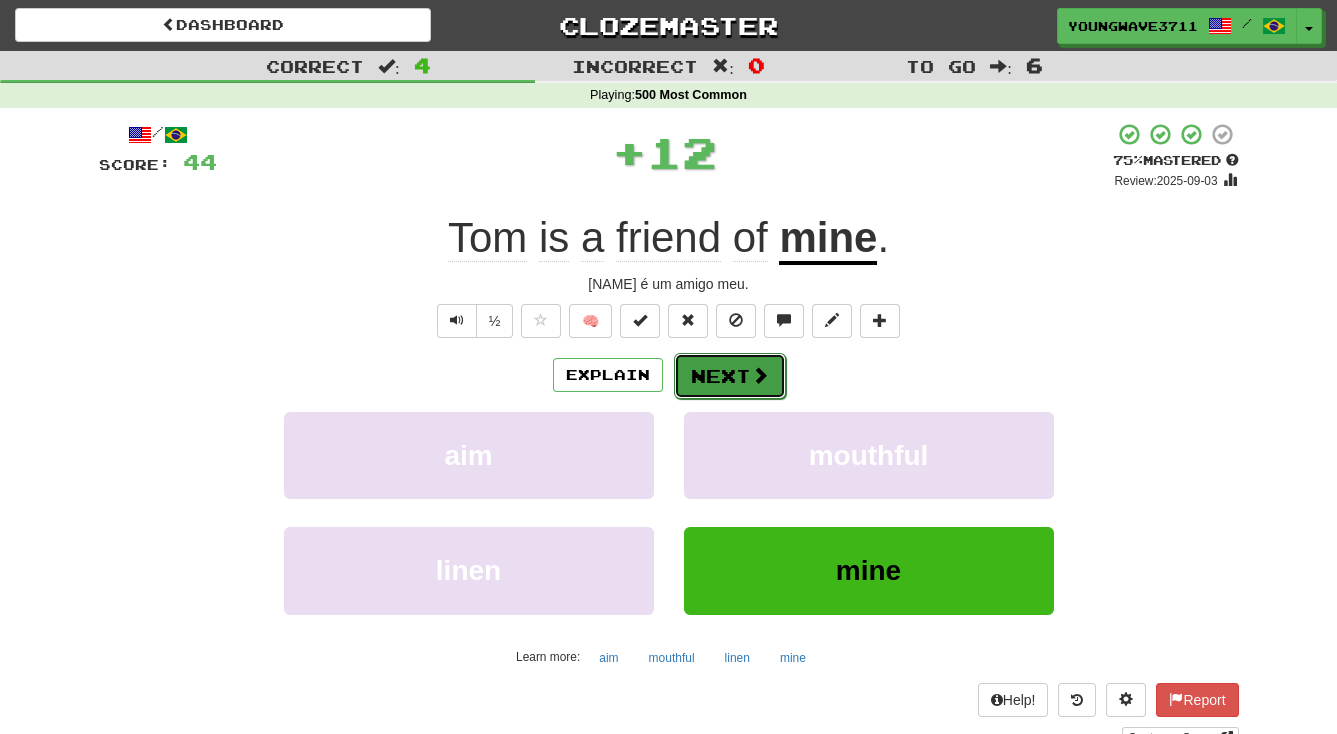 click on "Next" at bounding box center (730, 376) 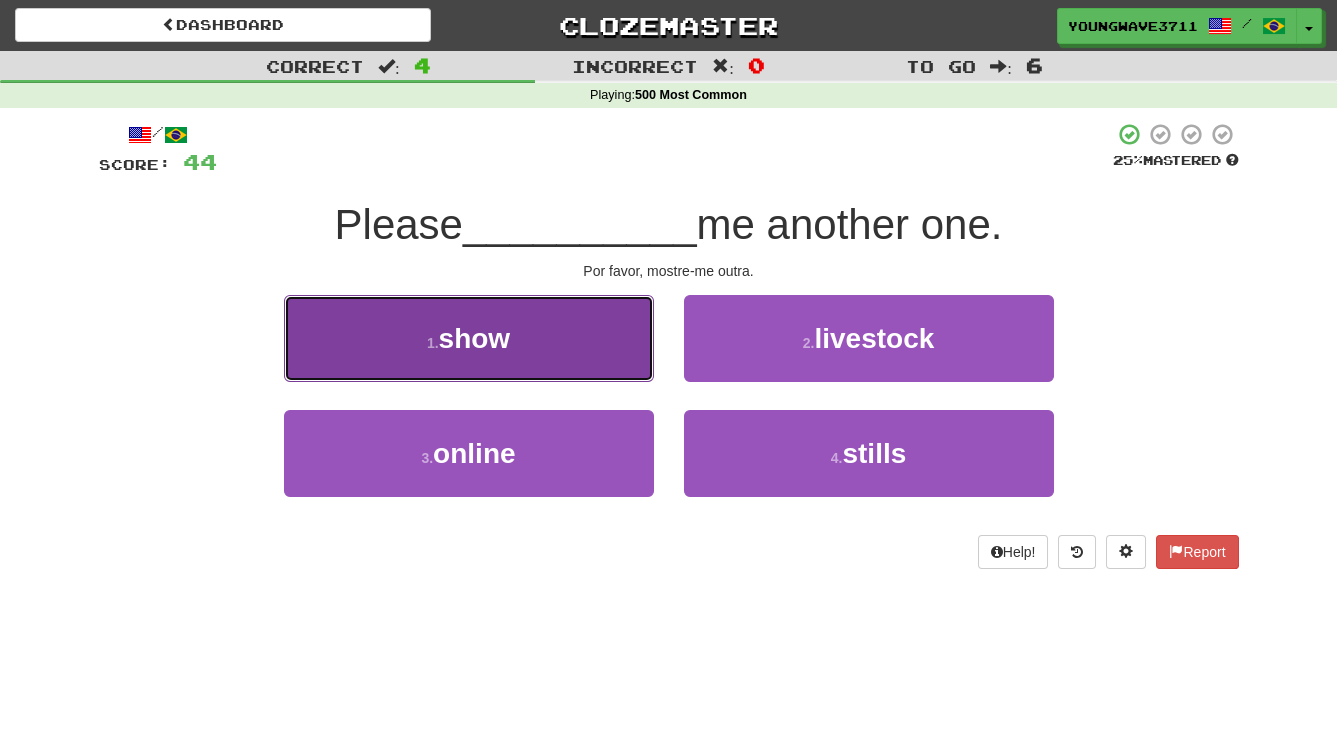 click on "1 .  show" at bounding box center (469, 338) 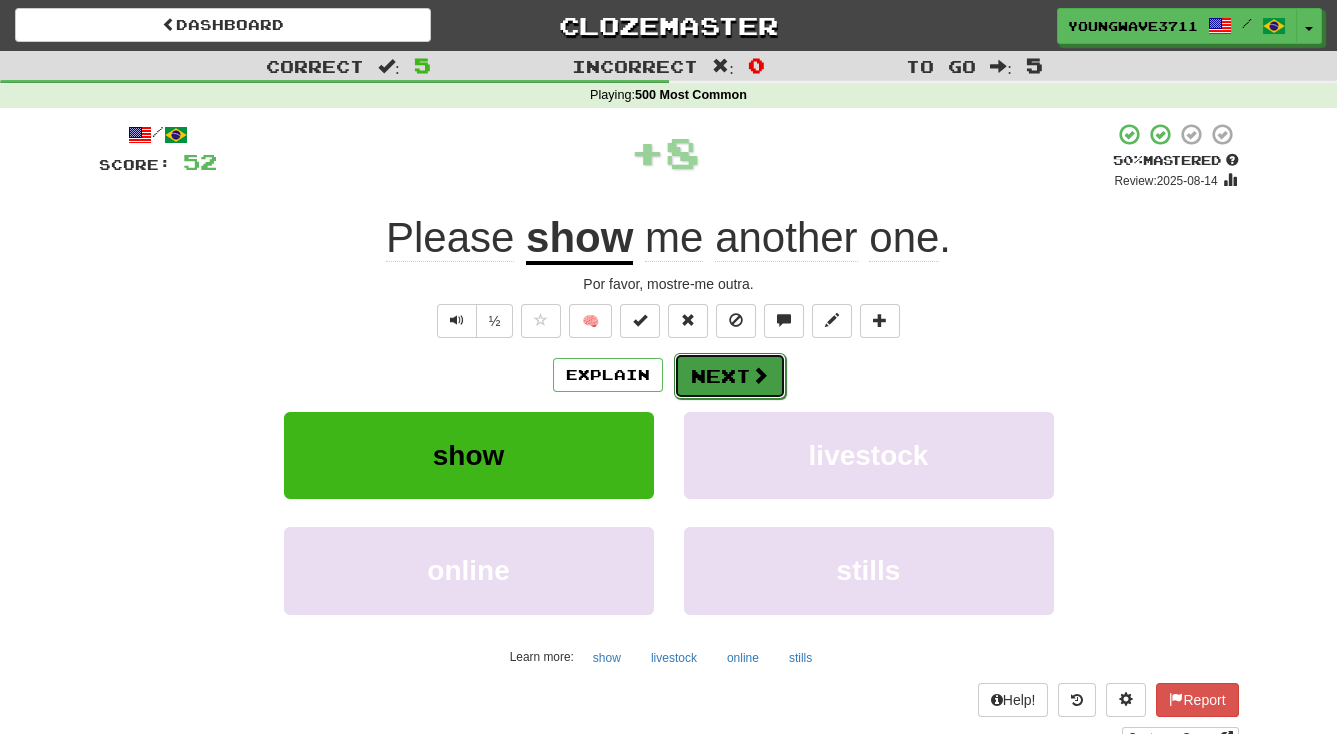 click on "Next" at bounding box center [730, 376] 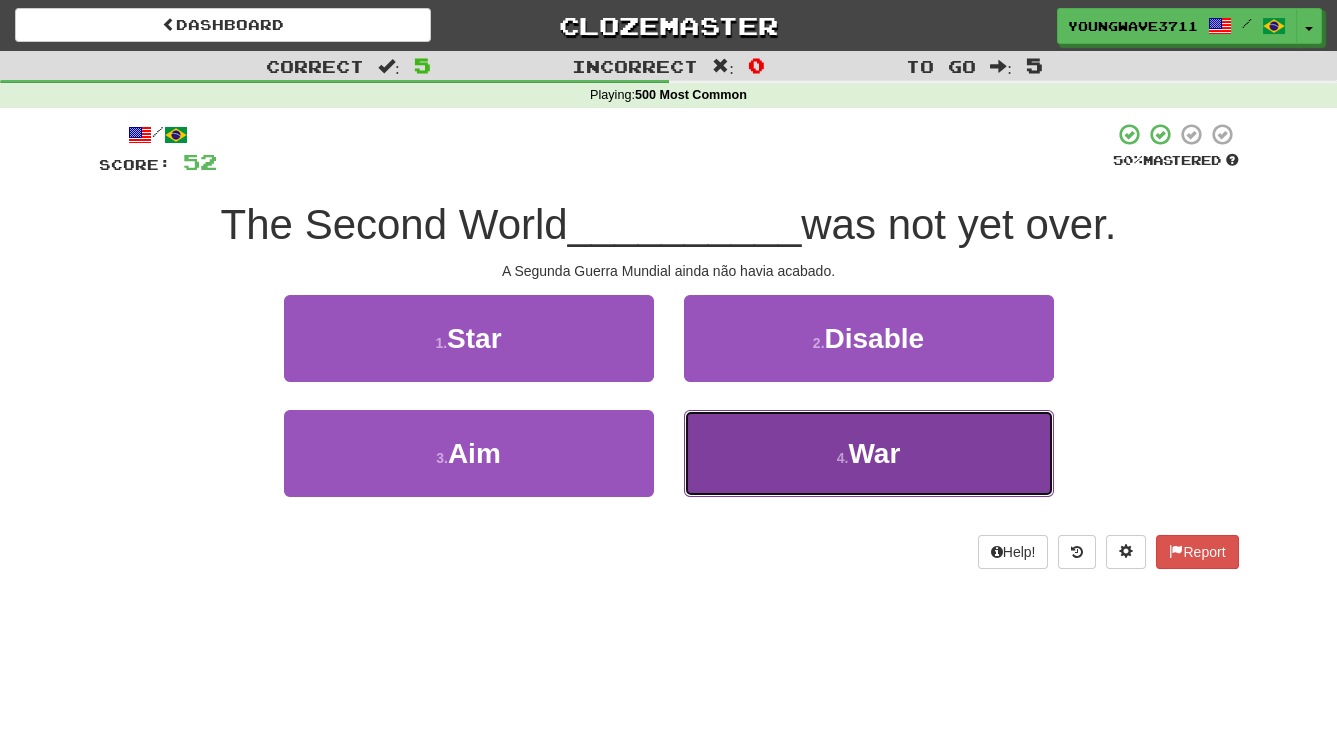 click on "4 .  War" at bounding box center (869, 453) 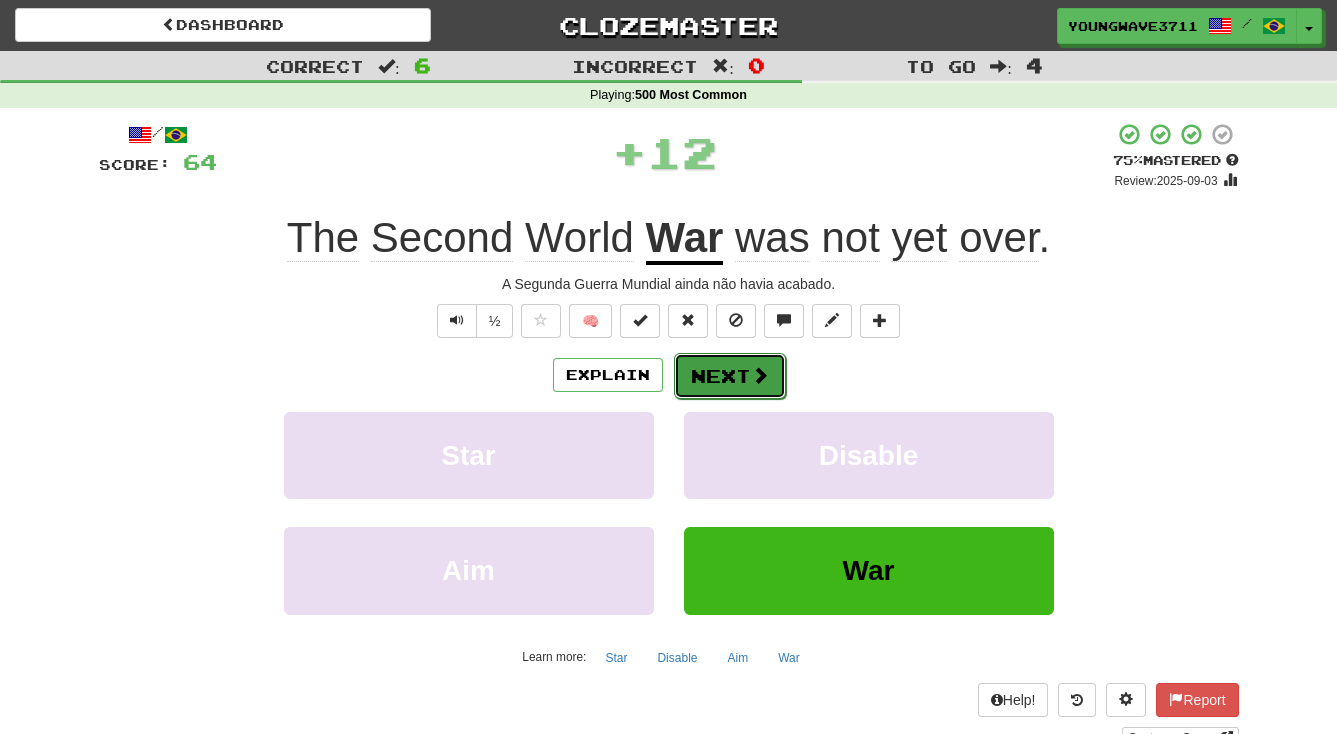 click on "Next" at bounding box center [730, 376] 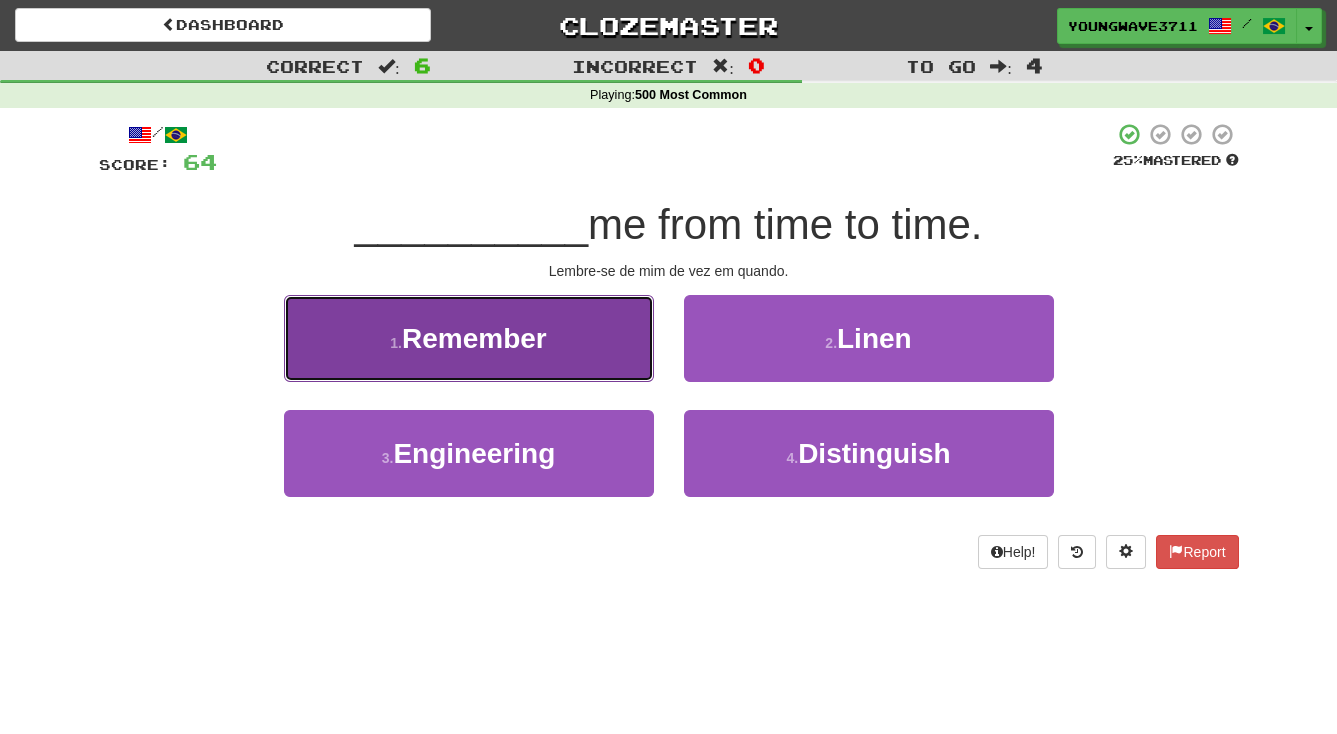 click on "1 .  Remember" at bounding box center (469, 338) 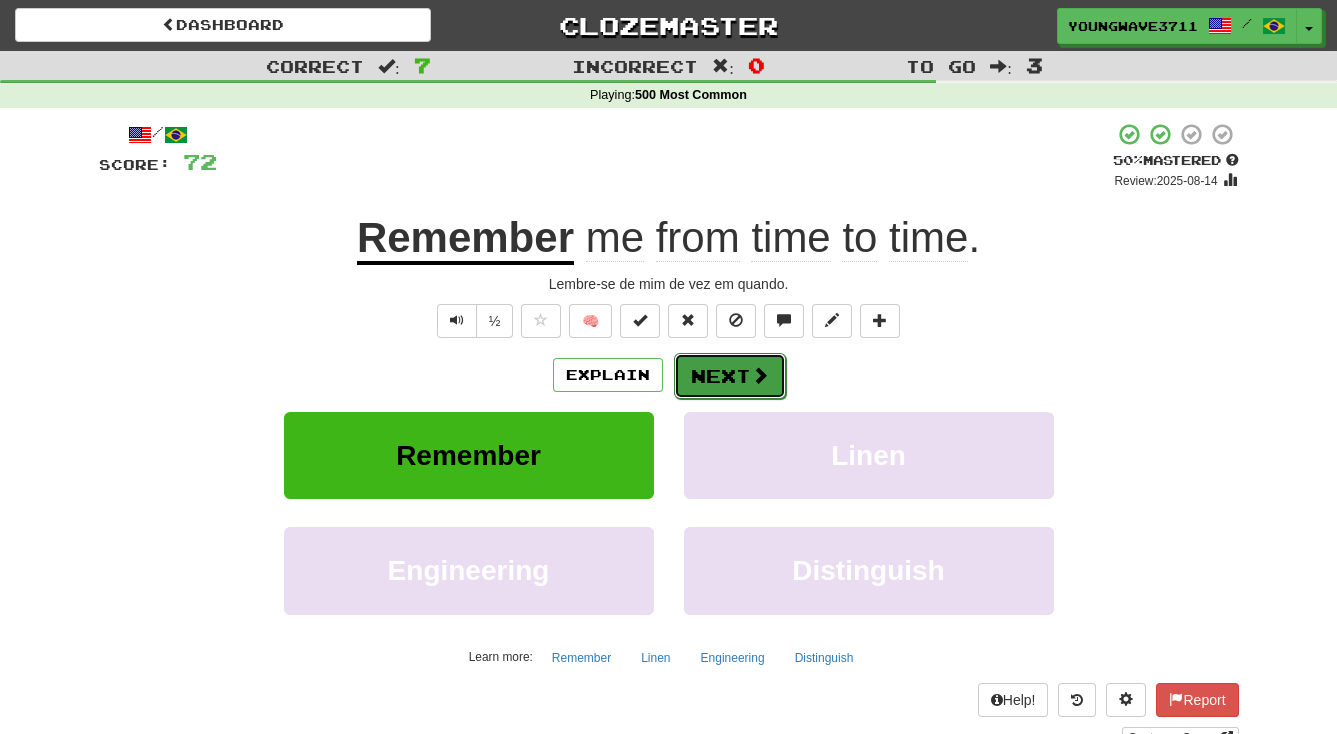 click on "Next" at bounding box center (730, 376) 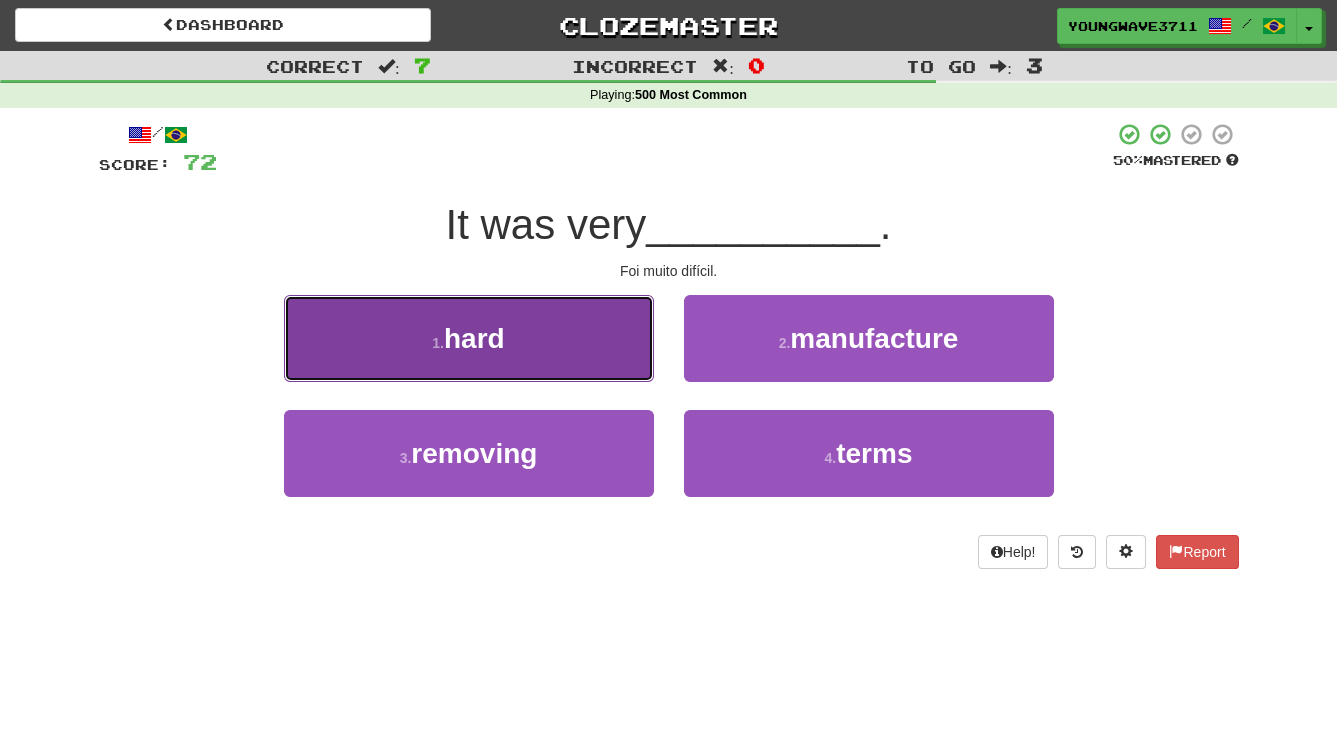 click on "1 .  hard" at bounding box center [469, 338] 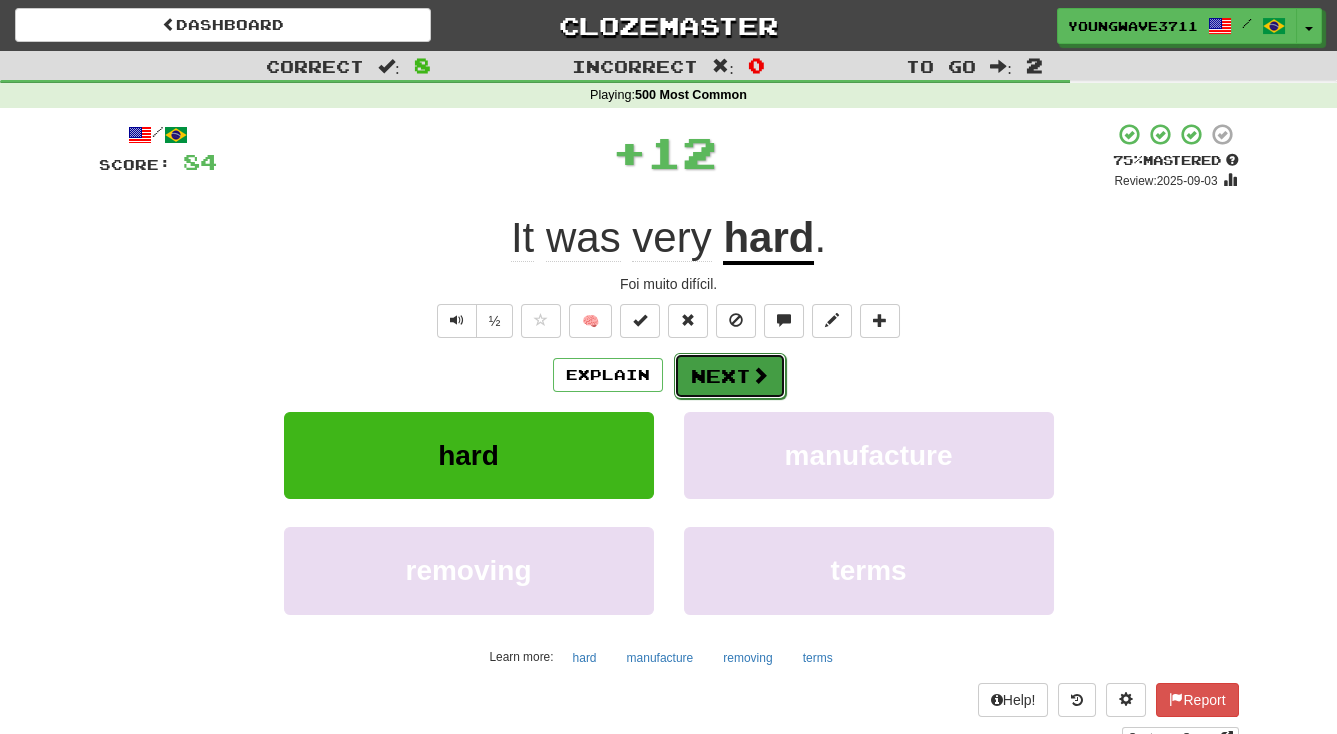 click on "Next" at bounding box center [730, 376] 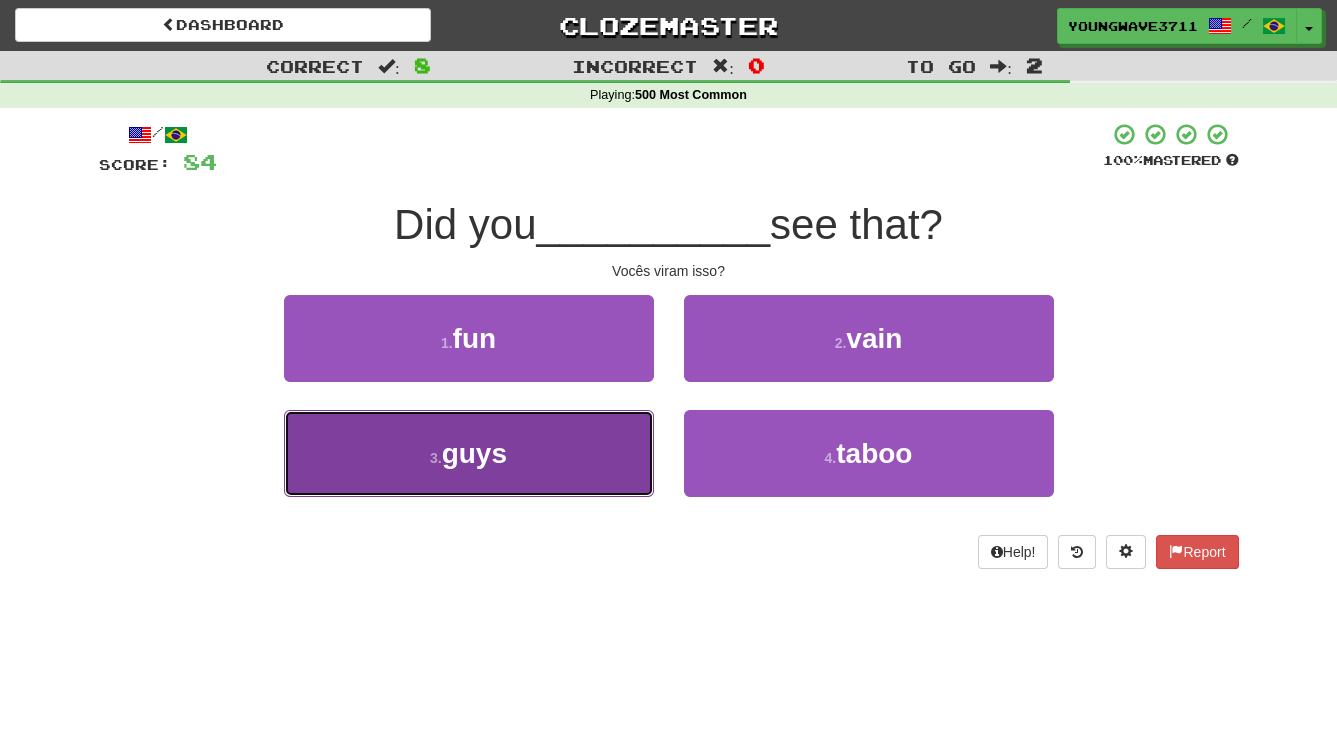 click on "3 .  guys" at bounding box center (469, 453) 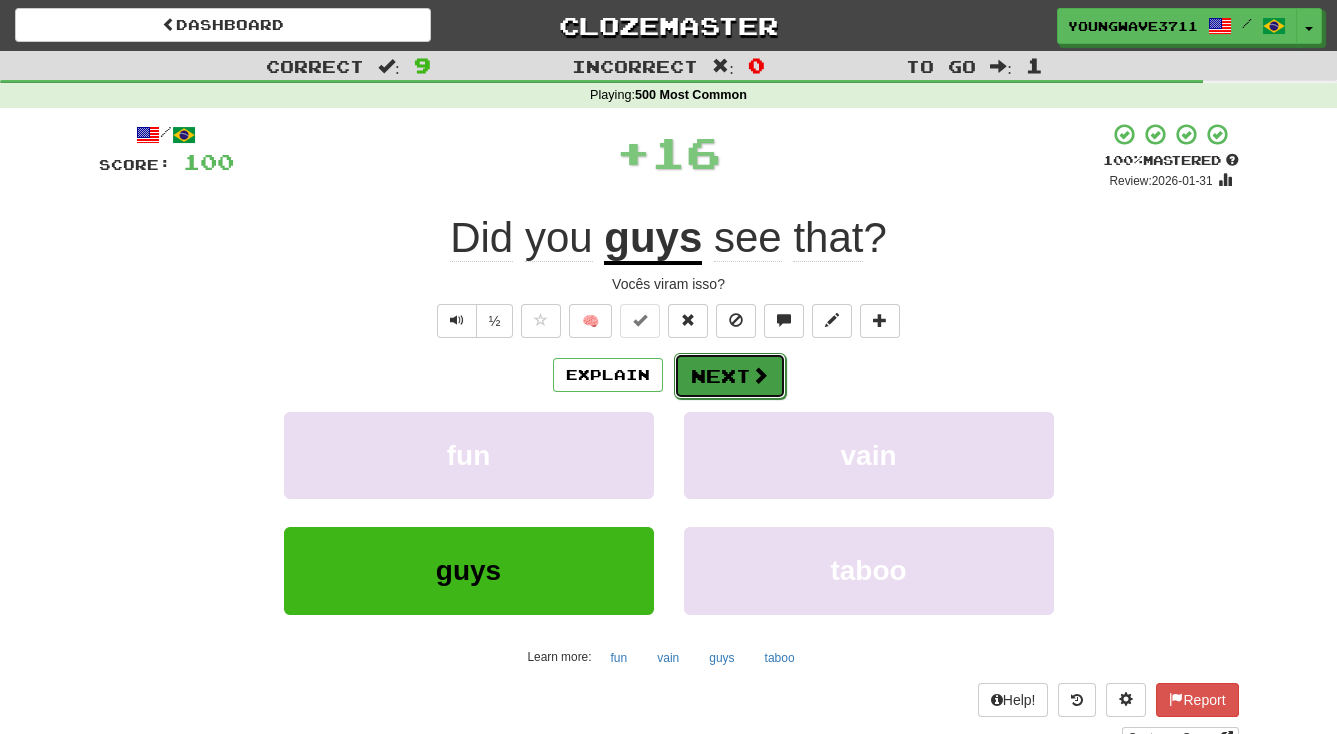 click on "Next" at bounding box center [730, 376] 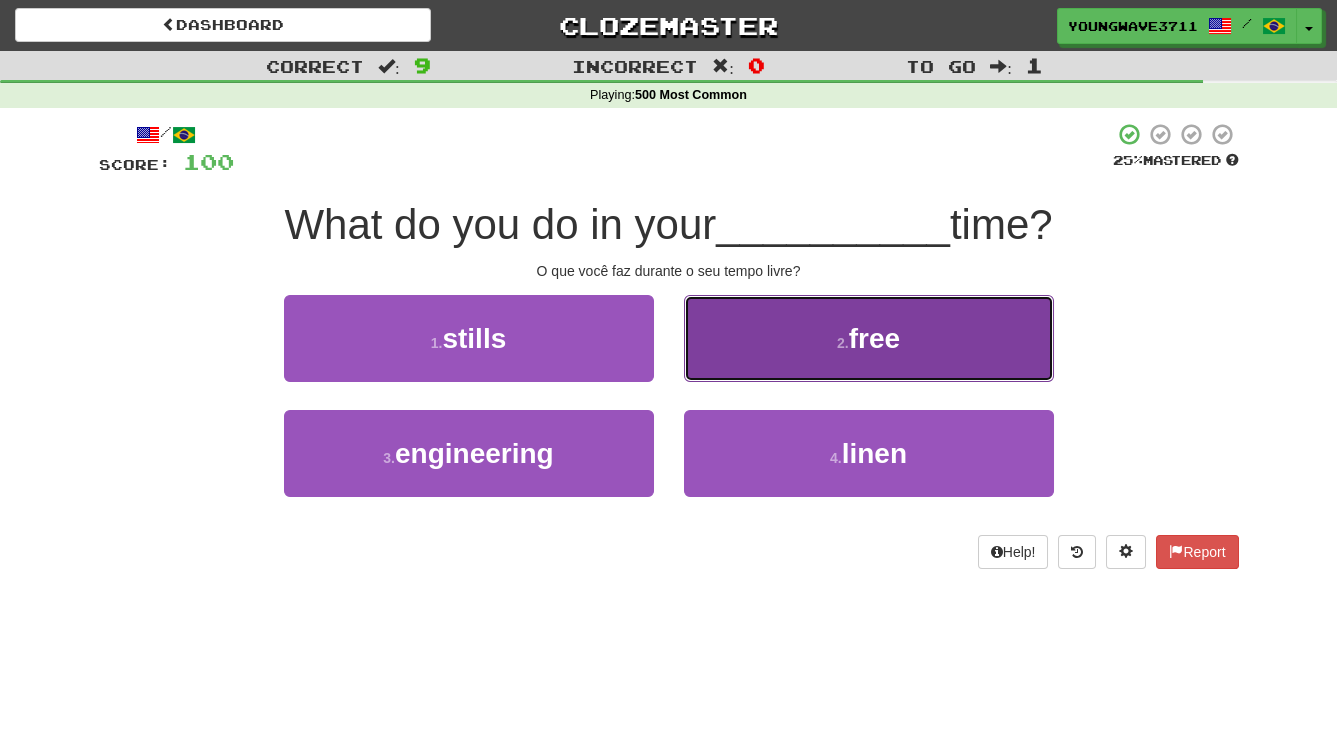 click on "2 .  free" at bounding box center [869, 338] 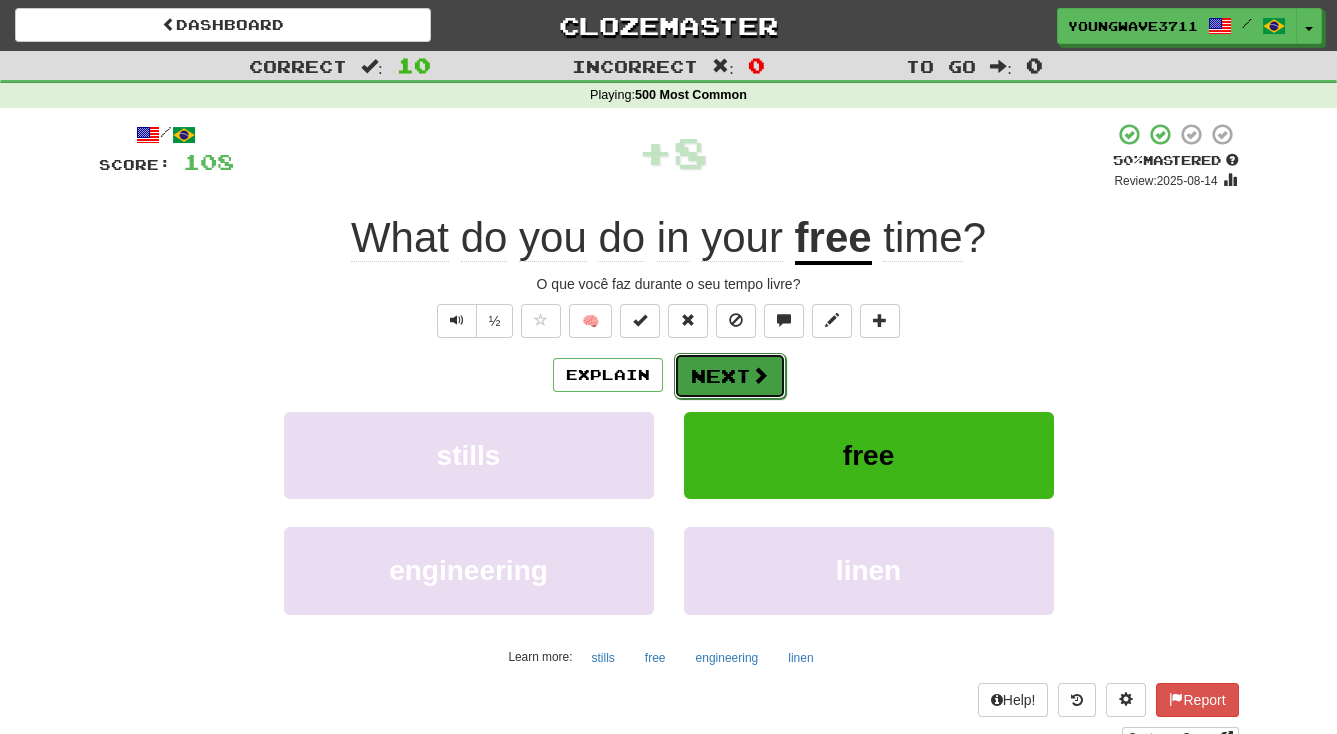 click on "Next" at bounding box center [730, 376] 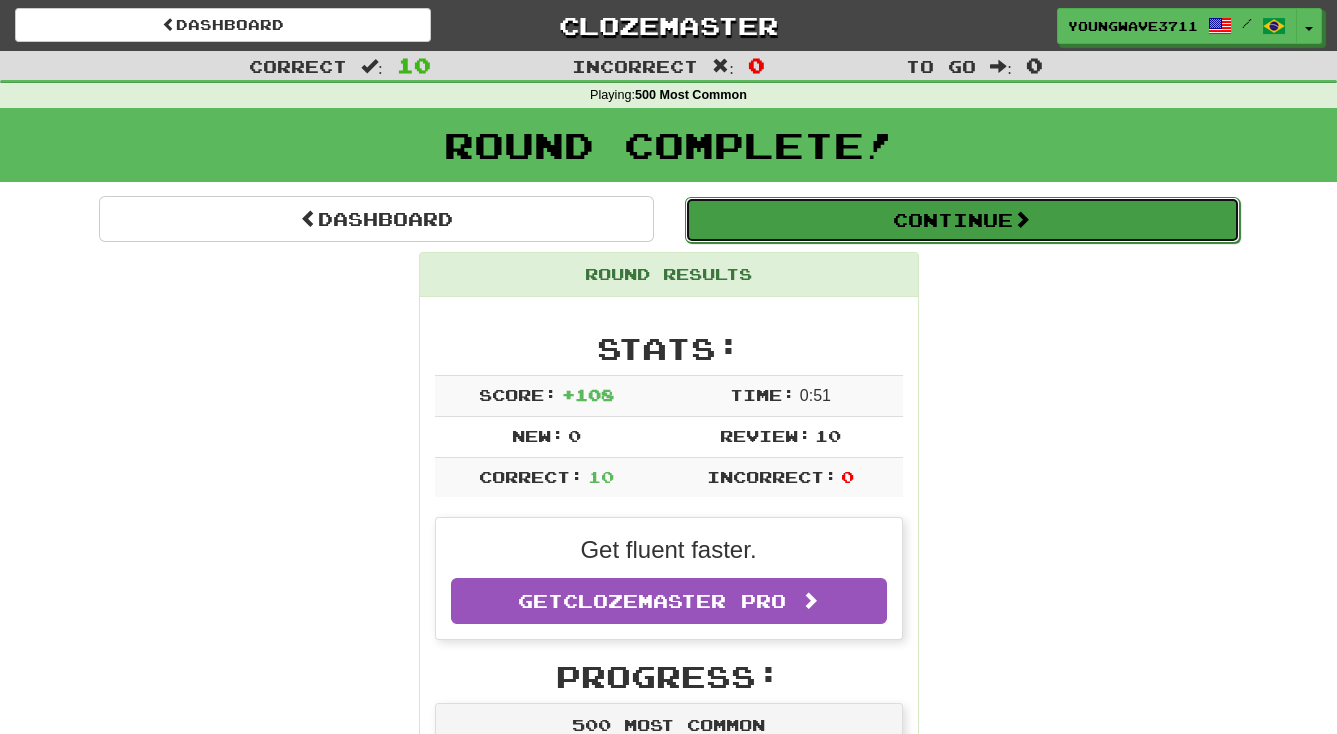 click on "Continue" at bounding box center (962, 220) 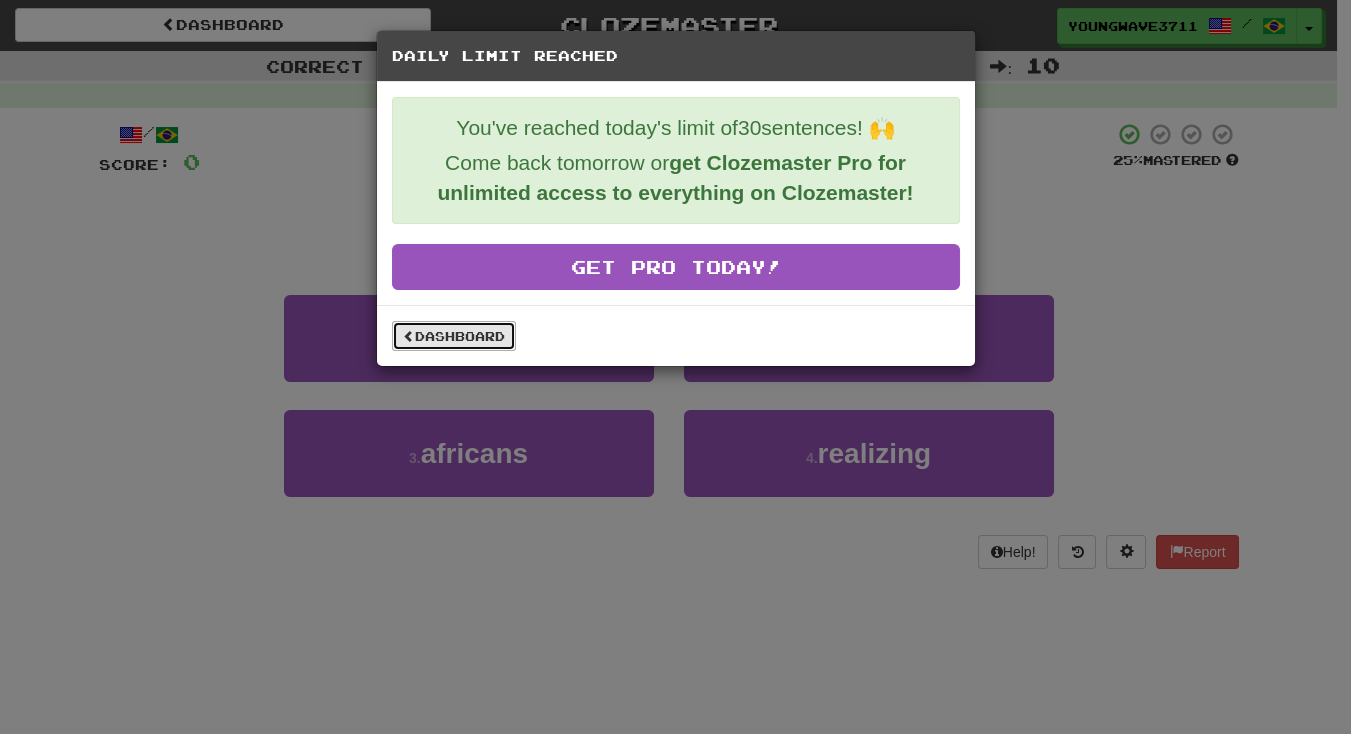 click on "Dashboard" at bounding box center [454, 336] 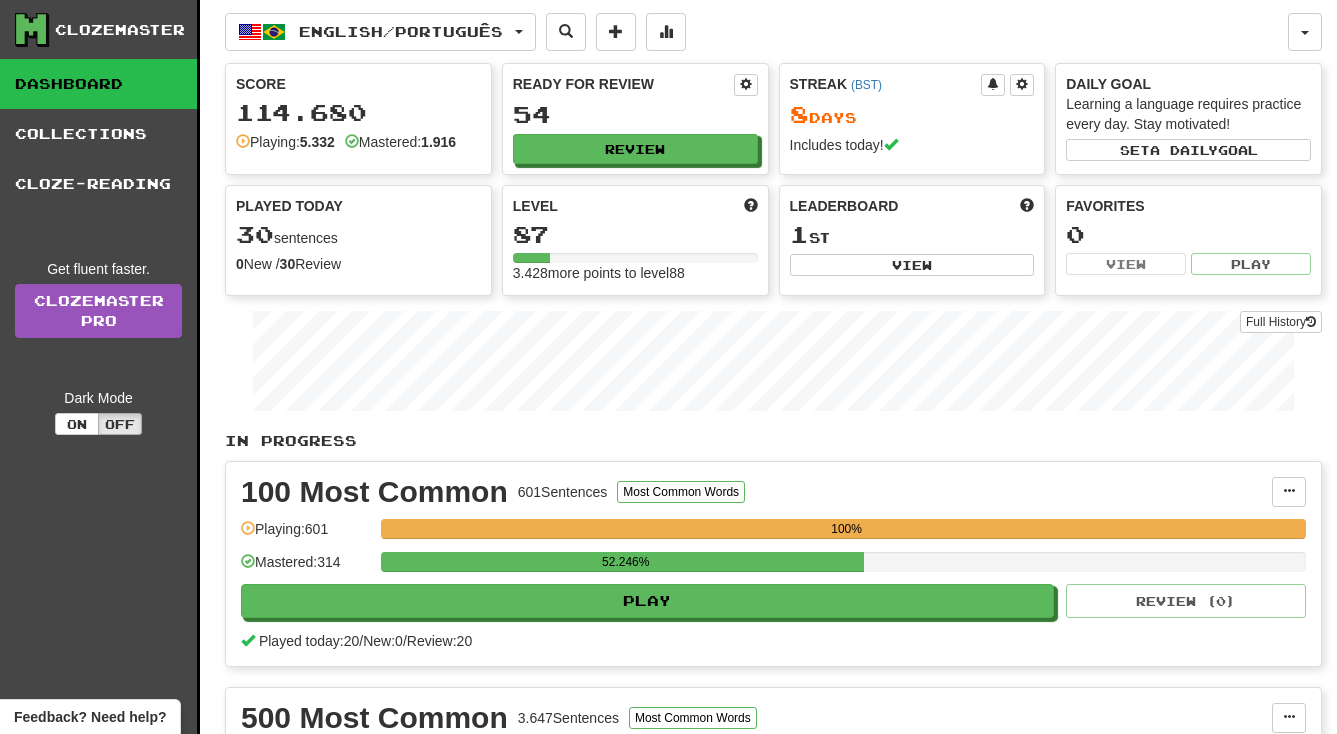 scroll, scrollTop: 0, scrollLeft: 0, axis: both 